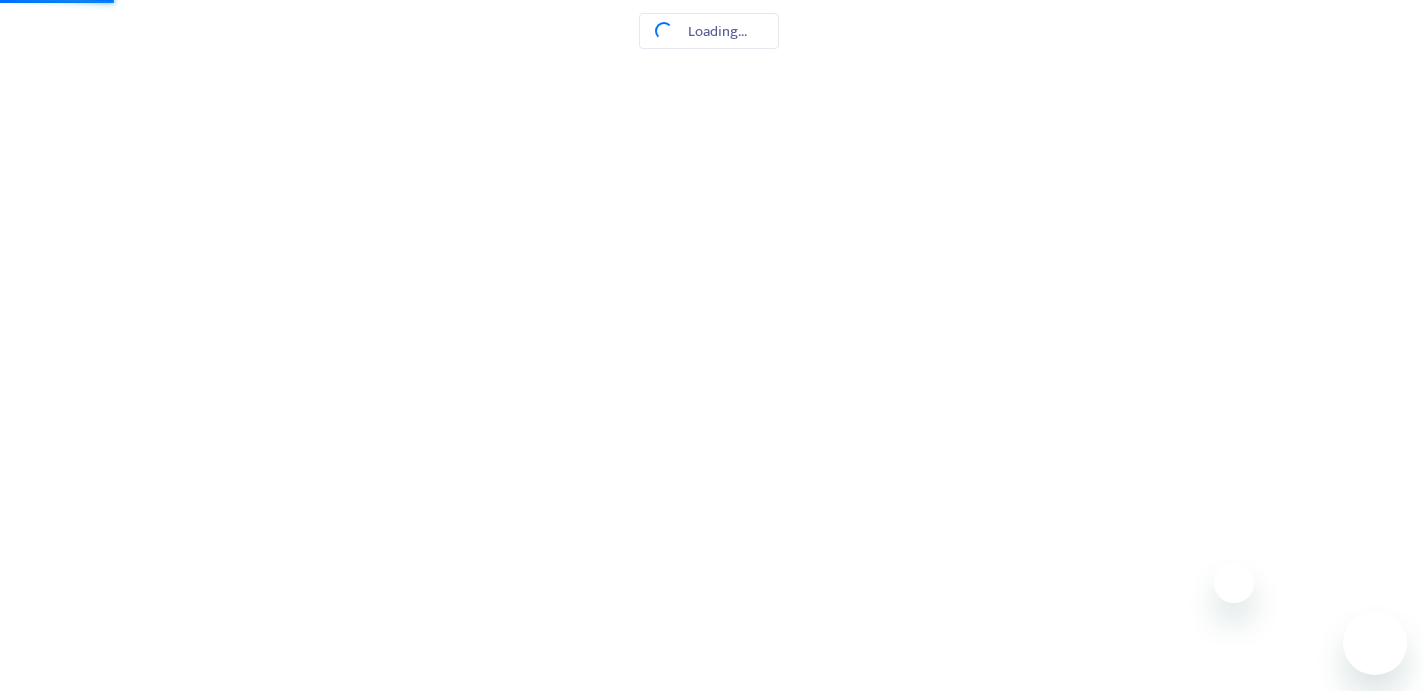 scroll, scrollTop: 0, scrollLeft: 0, axis: both 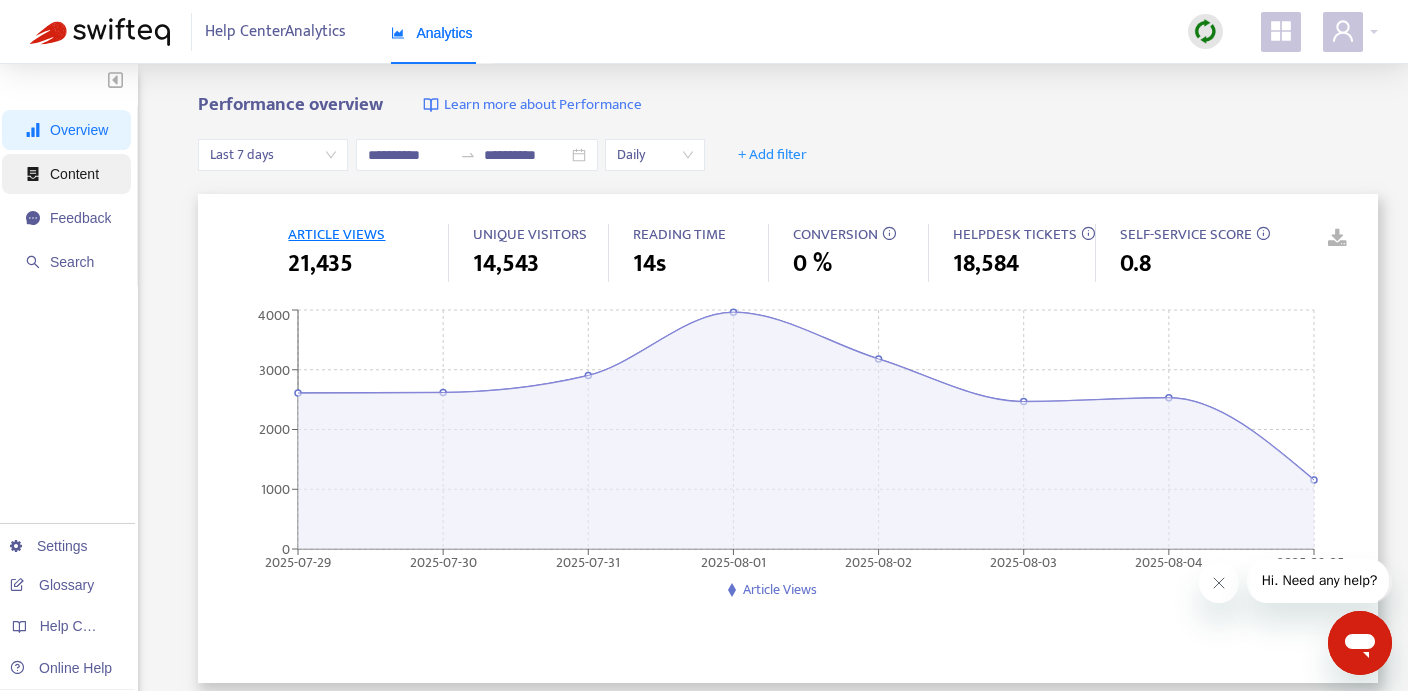 drag, startPoint x: 74, startPoint y: 173, endPoint x: 127, endPoint y: 180, distance: 53.460266 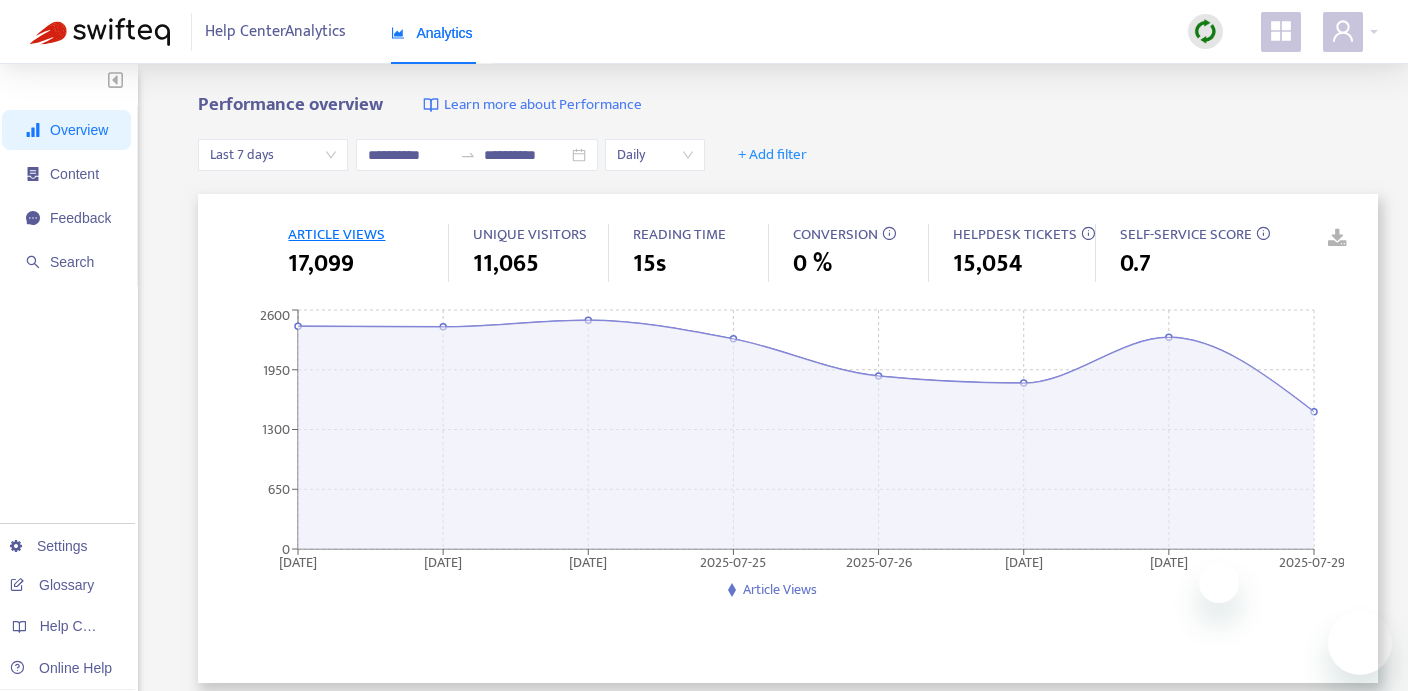 scroll, scrollTop: 0, scrollLeft: 0, axis: both 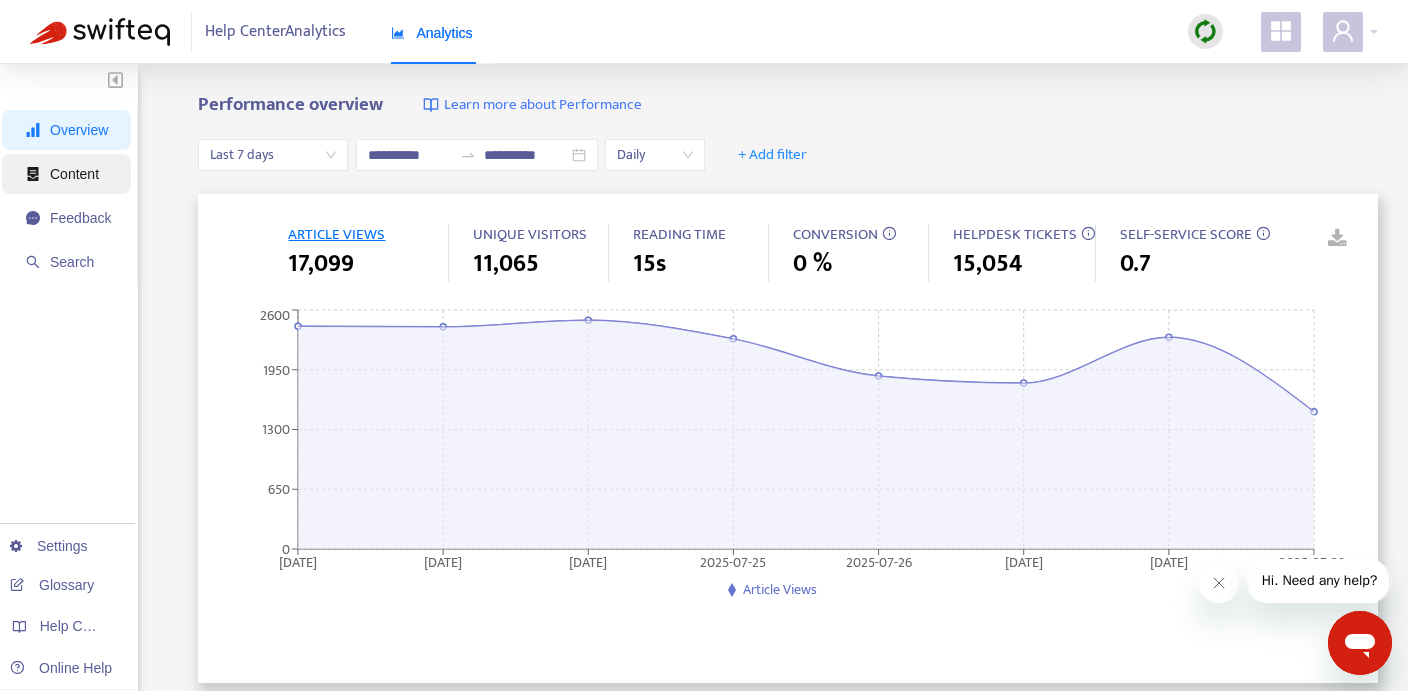 click on "Content" at bounding box center (74, 174) 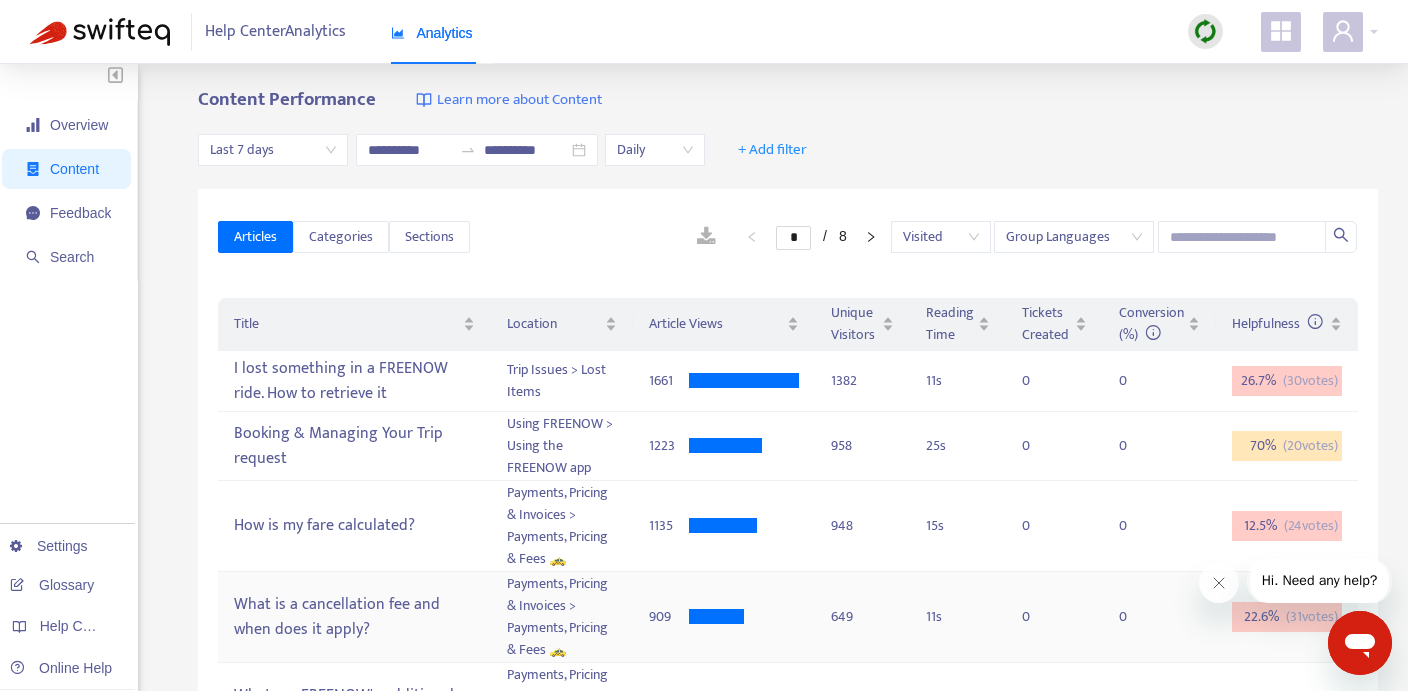 scroll, scrollTop: 0, scrollLeft: 0, axis: both 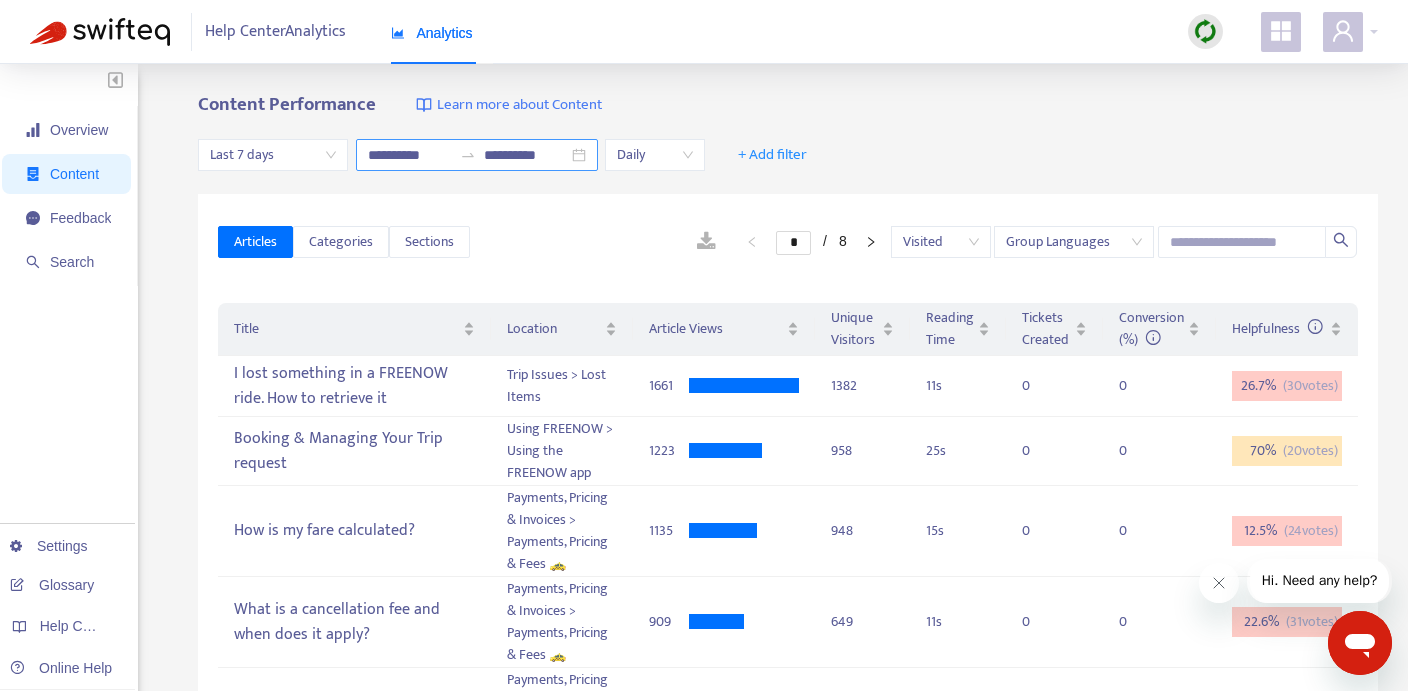 click at bounding box center [468, 155] 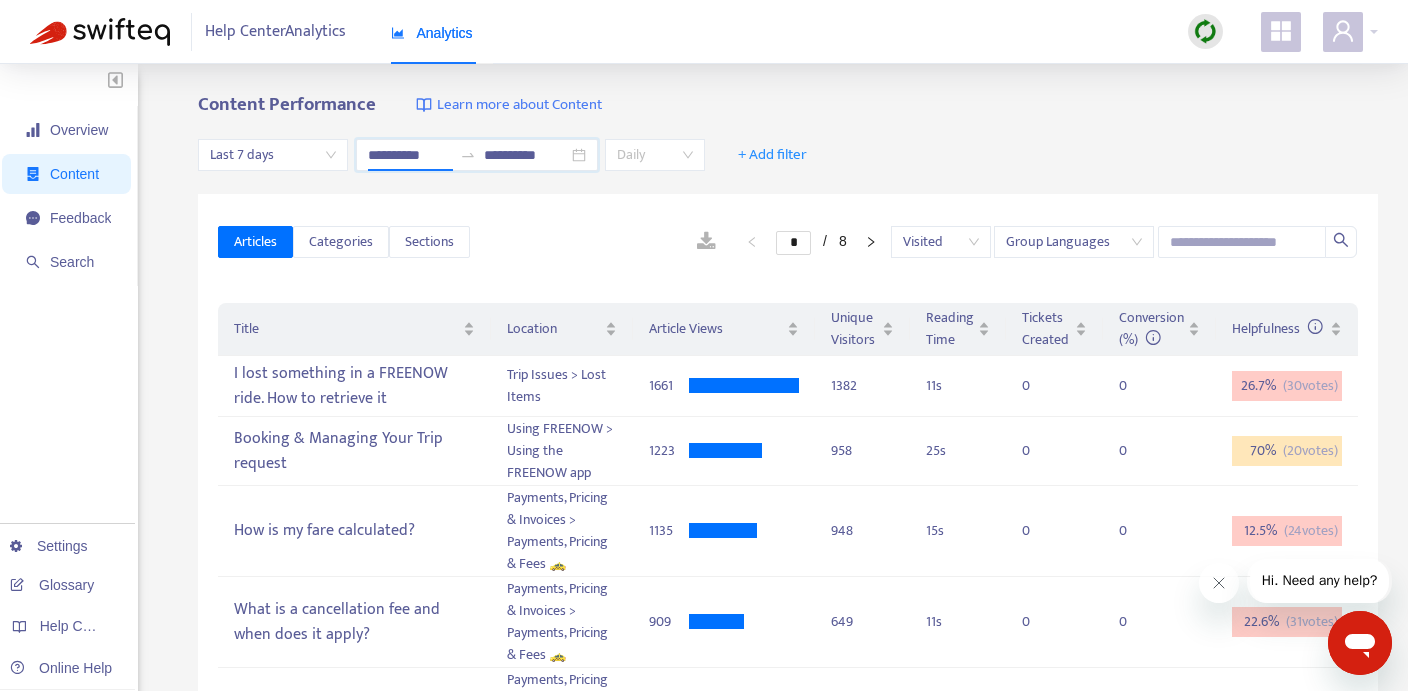 click on "Daily" at bounding box center (655, 155) 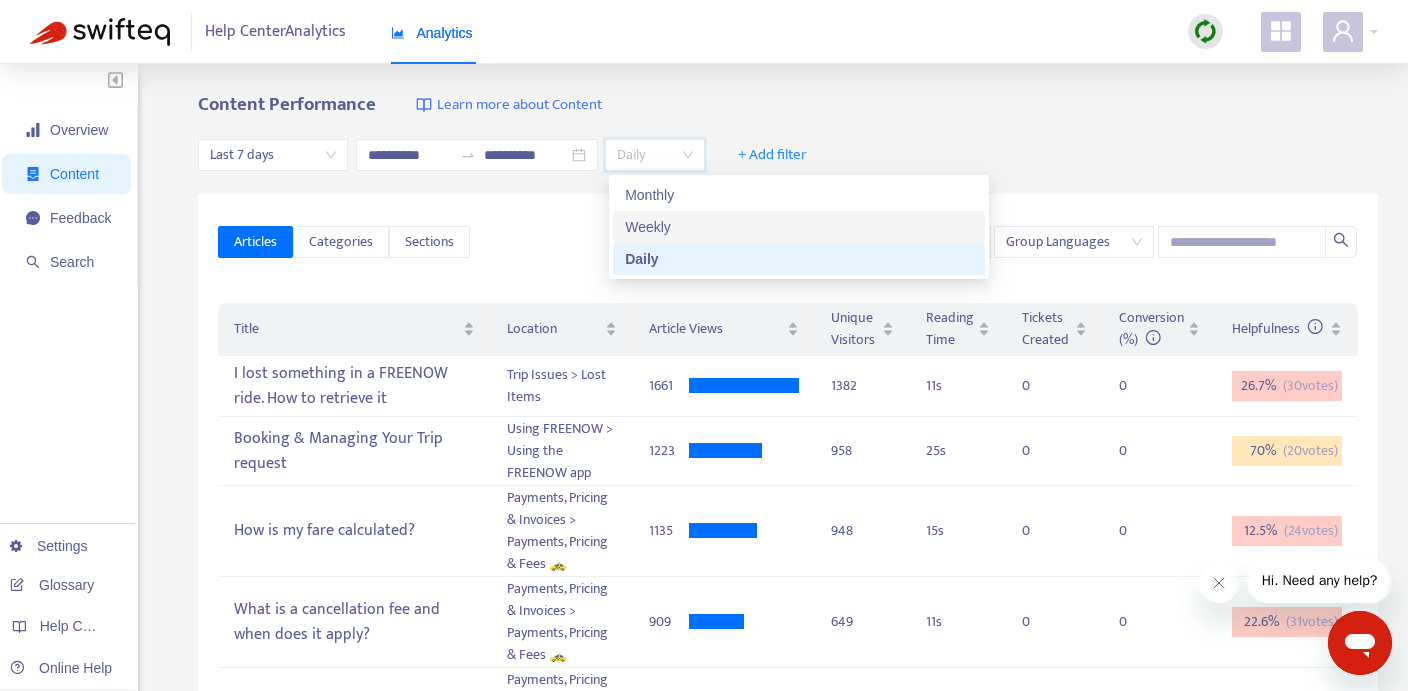 click on "Weekly" at bounding box center [799, 227] 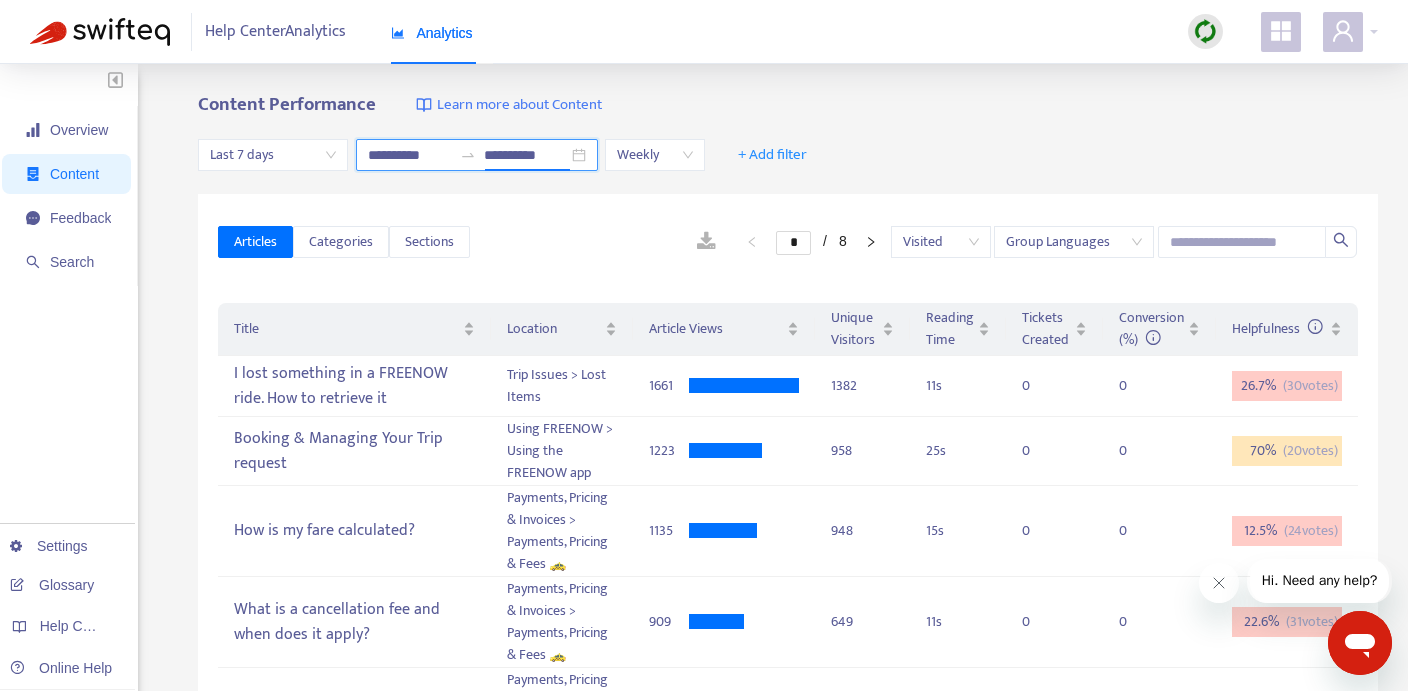 click on "**********" at bounding box center (526, 155) 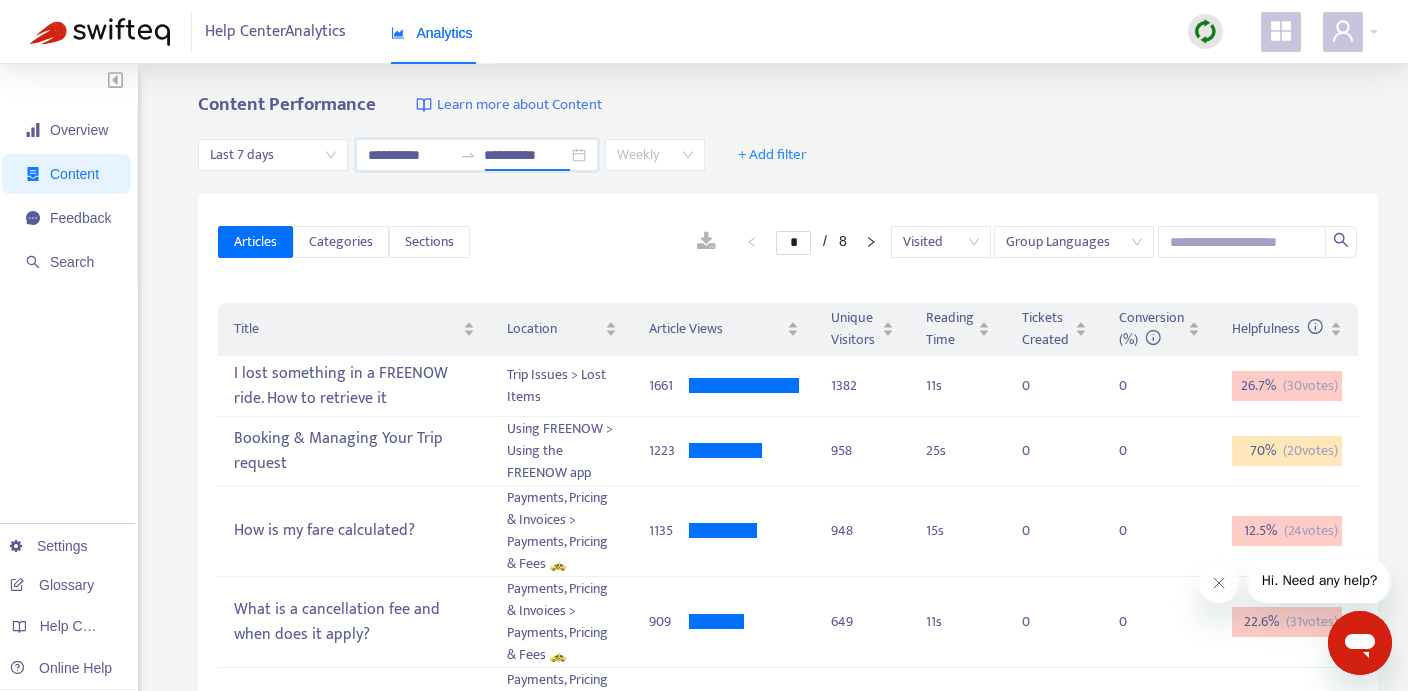 click on "Weekly" at bounding box center (655, 155) 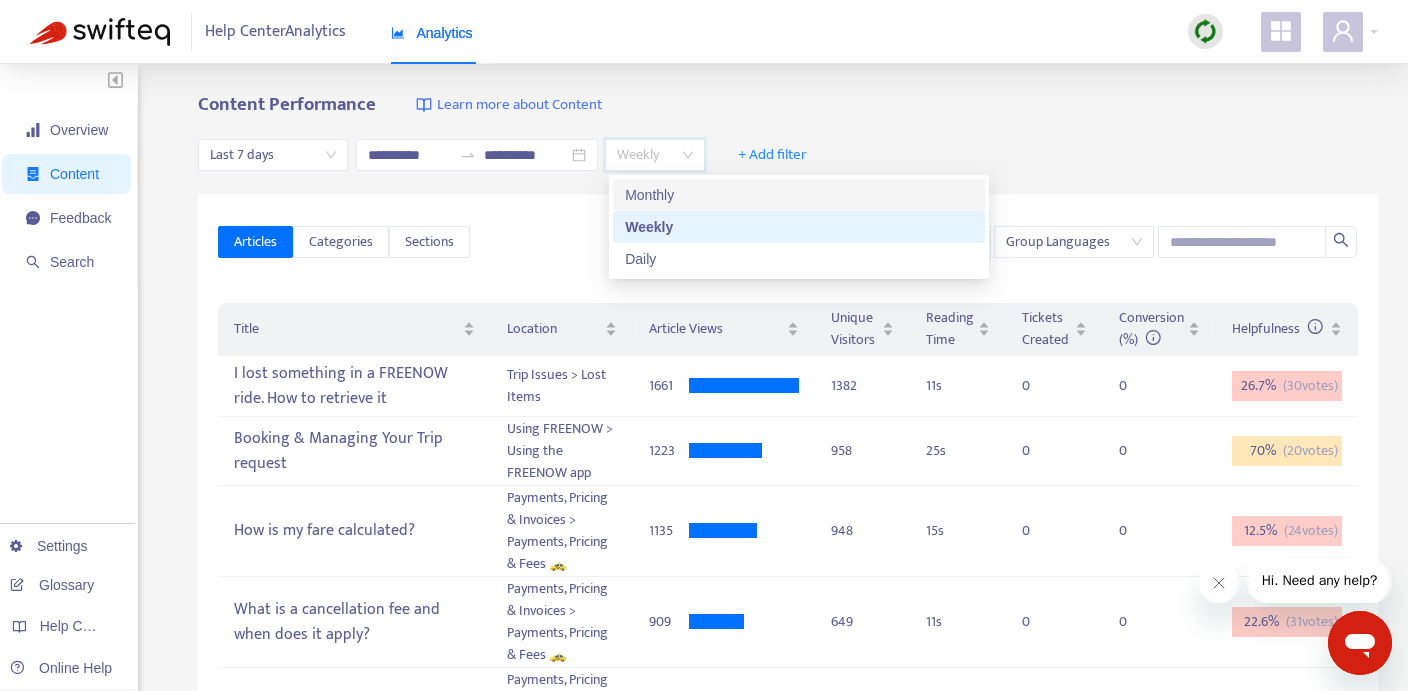 click on "Monthly" at bounding box center [799, 195] 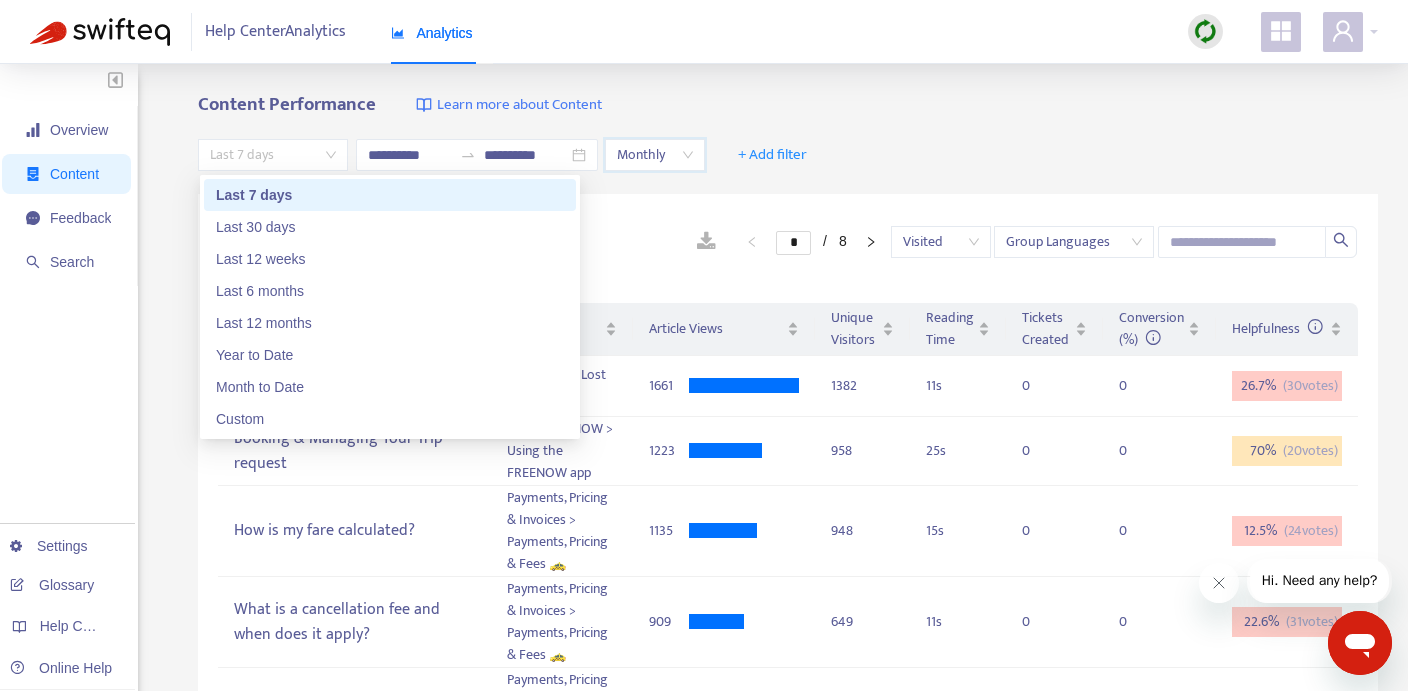 click on "Last 7 days" at bounding box center [273, 155] 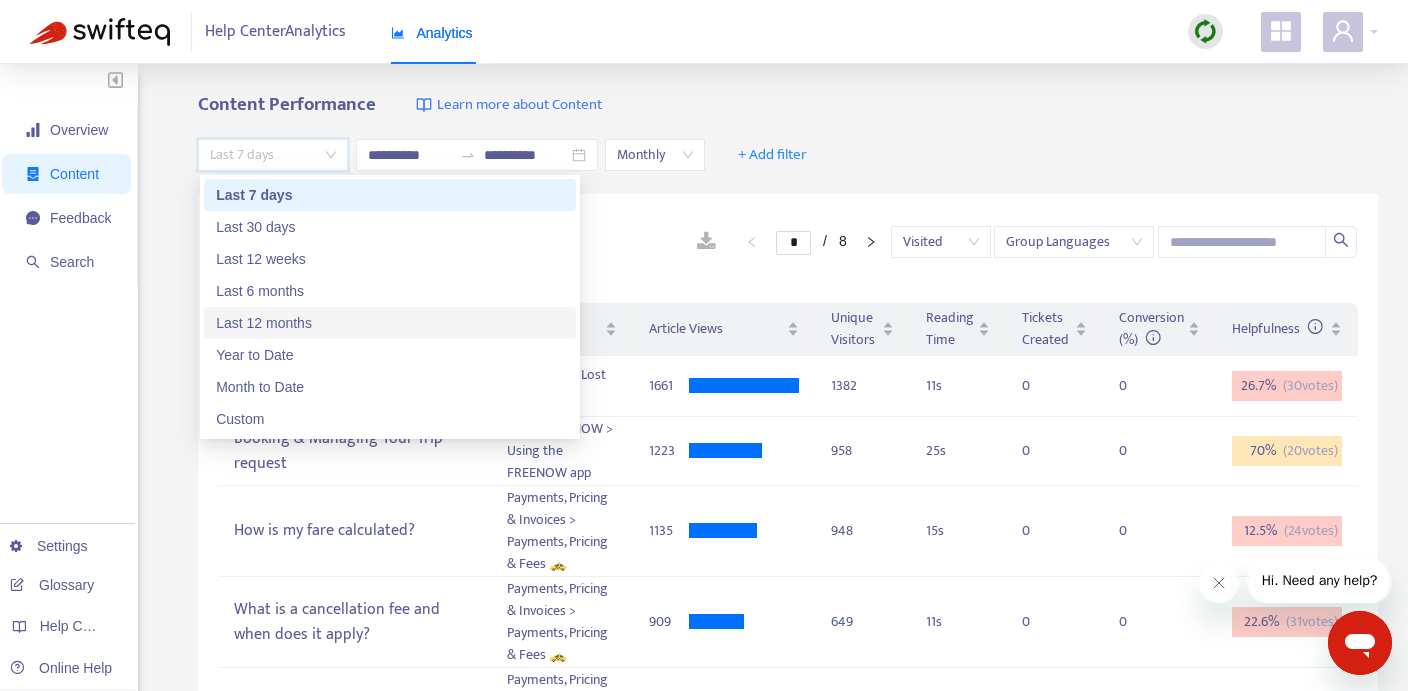 click on "Last 12 months" at bounding box center (390, 323) 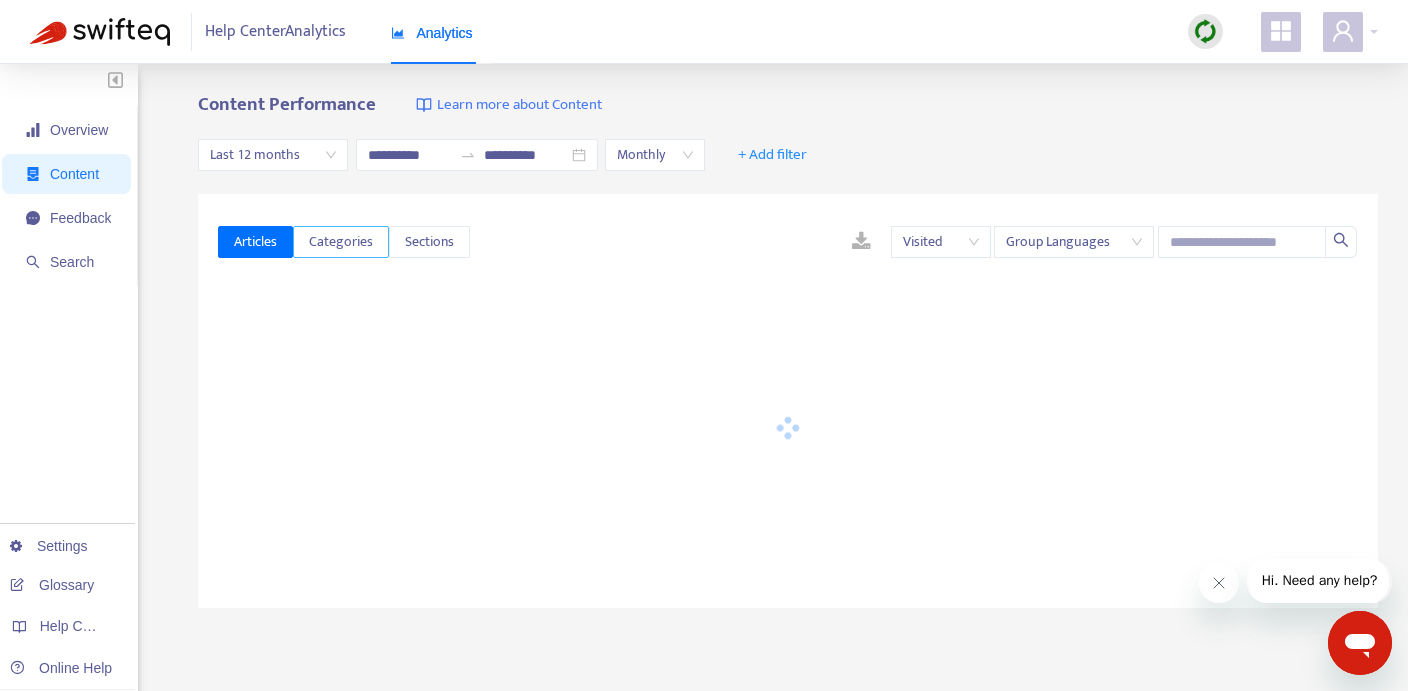 click on "Categories" at bounding box center (341, 242) 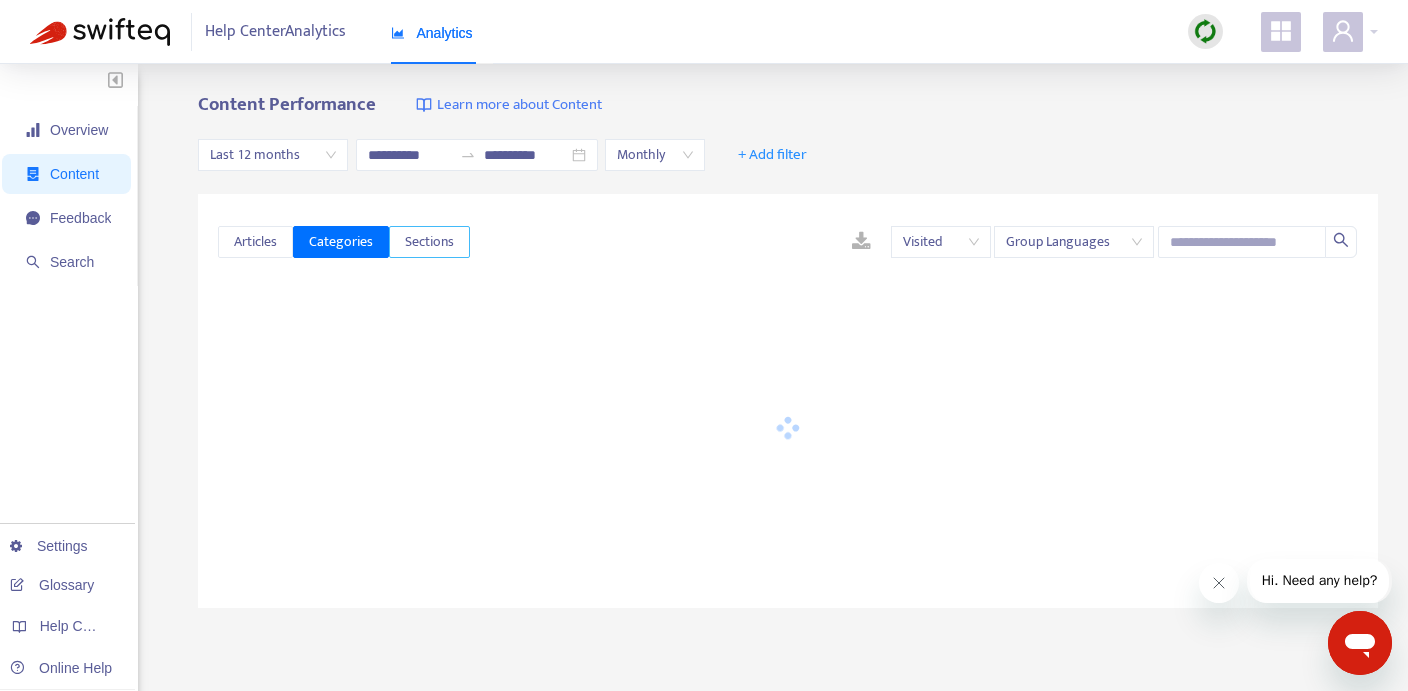 click on "Sections" at bounding box center [429, 242] 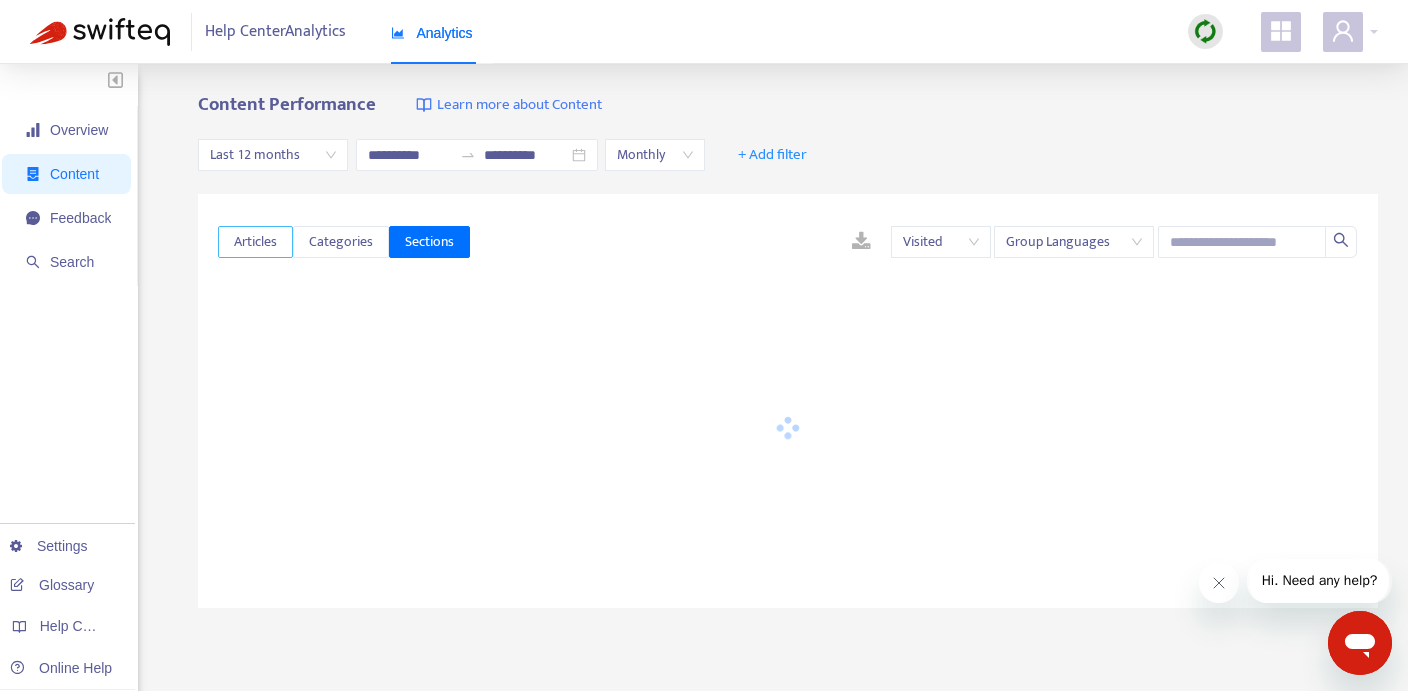 click on "Articles" at bounding box center [255, 242] 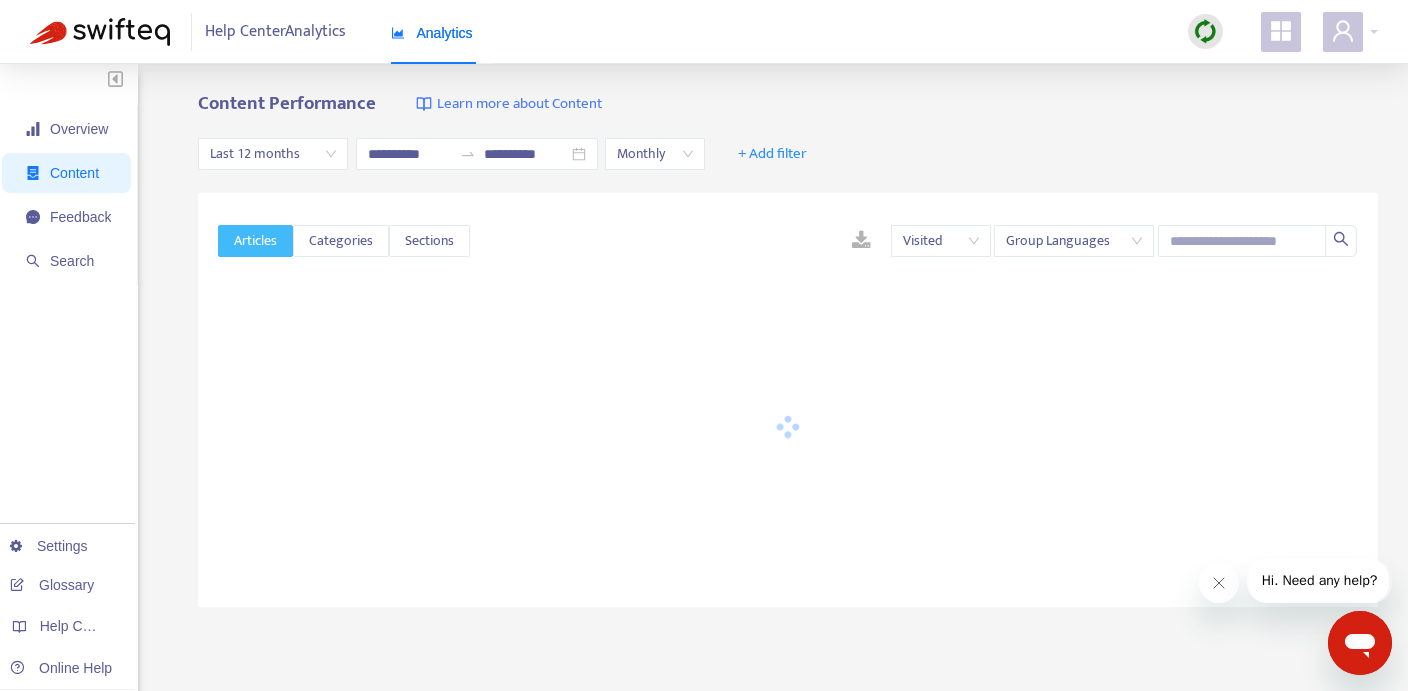 scroll, scrollTop: 0, scrollLeft: 0, axis: both 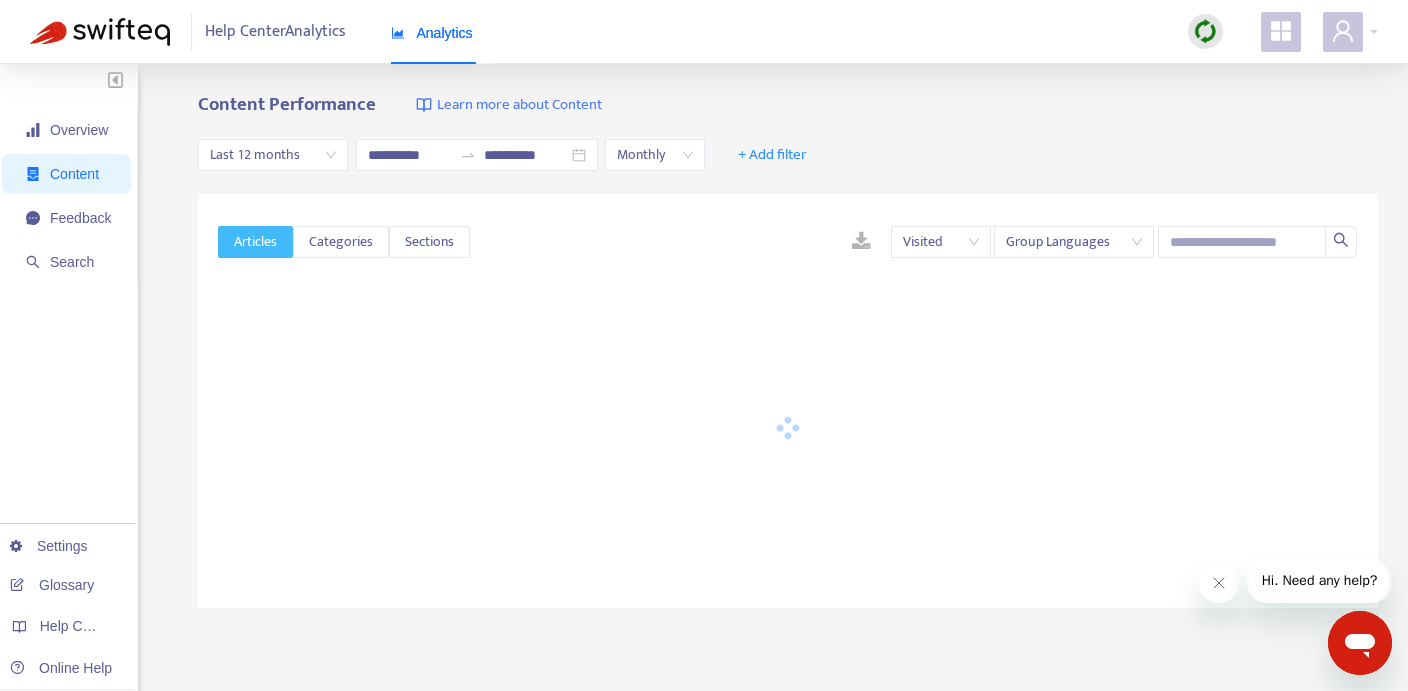 click on "Group Languages" at bounding box center (1074, 242) 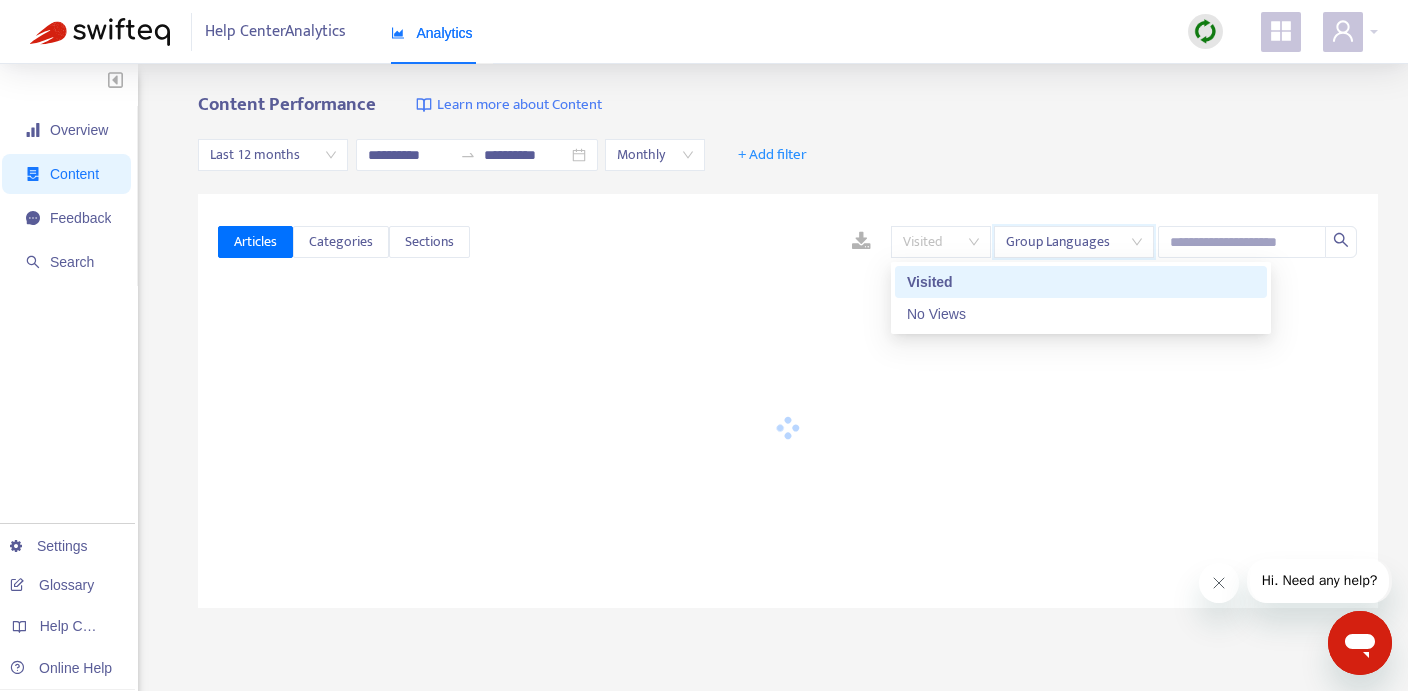 click on "Visited" at bounding box center [941, 242] 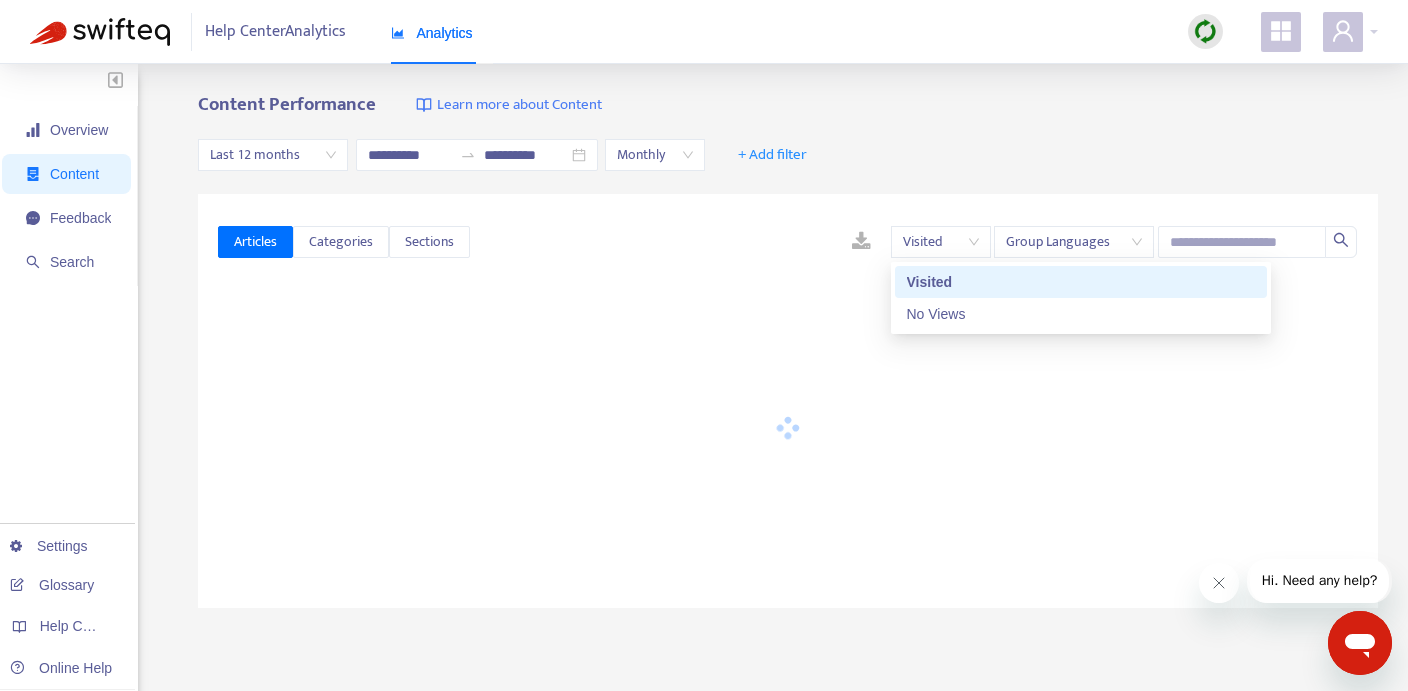 click on "**********" at bounding box center (788, 155) 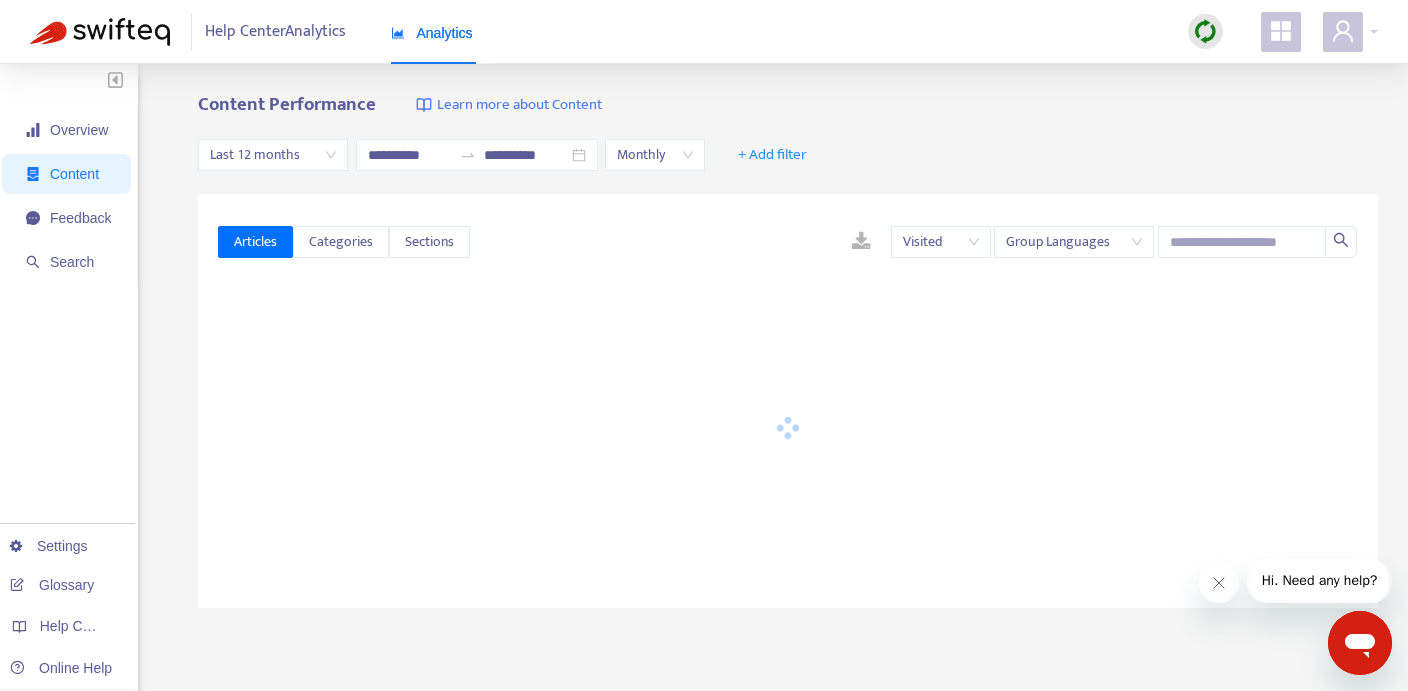 click on "Monthly" at bounding box center [655, 155] 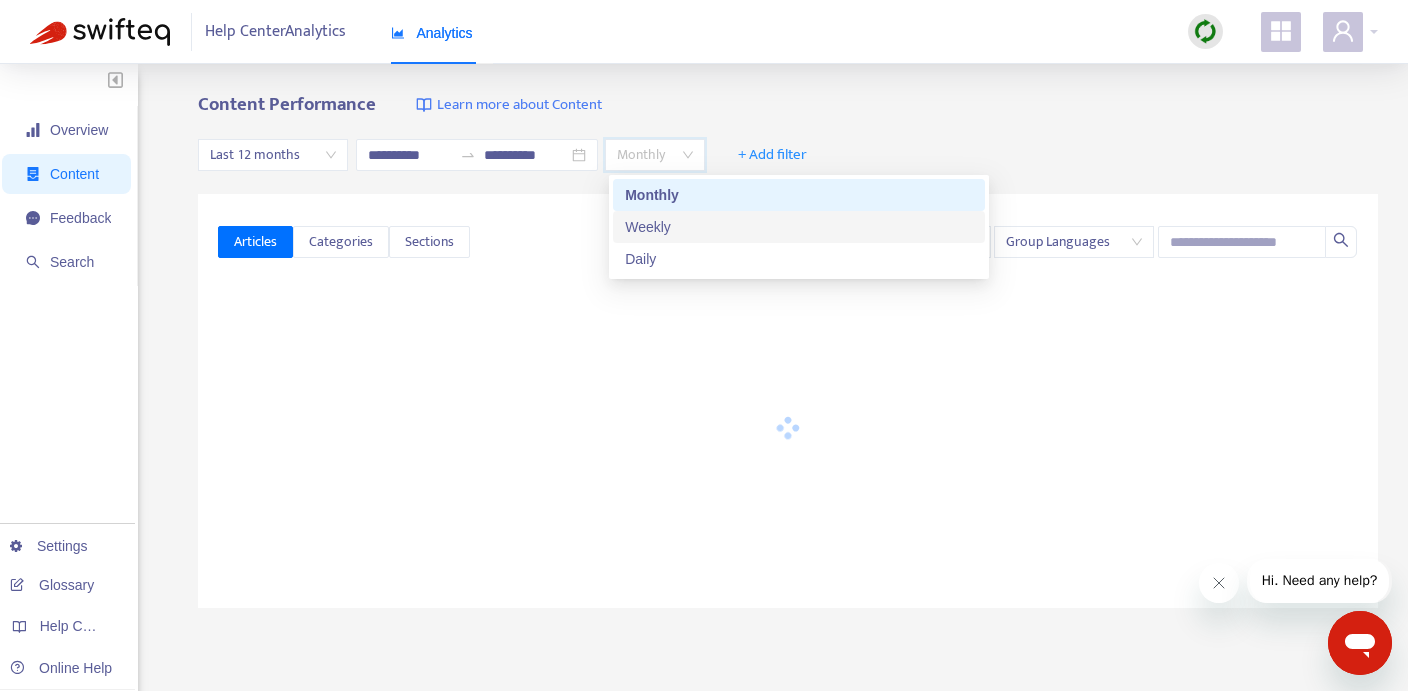 click on "Weekly" at bounding box center [799, 227] 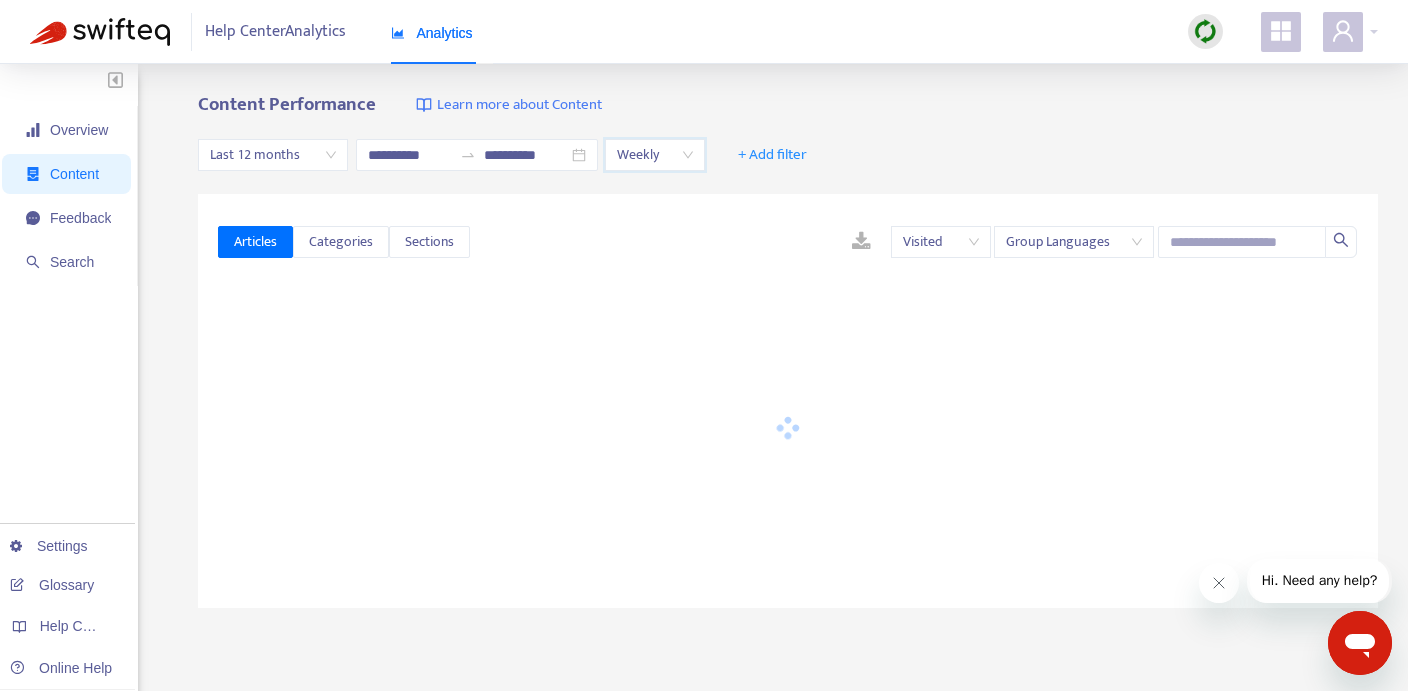 click on "Weekly" at bounding box center [655, 155] 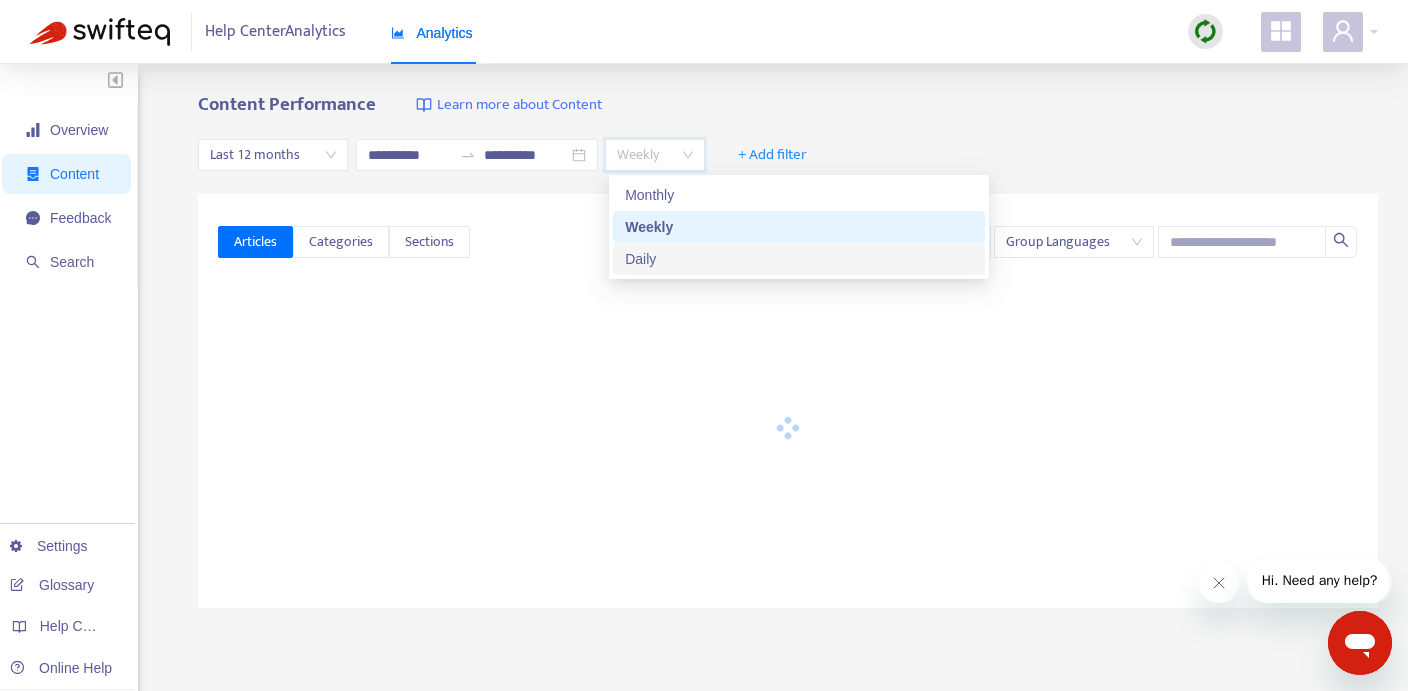 click on "Daily" at bounding box center (799, 259) 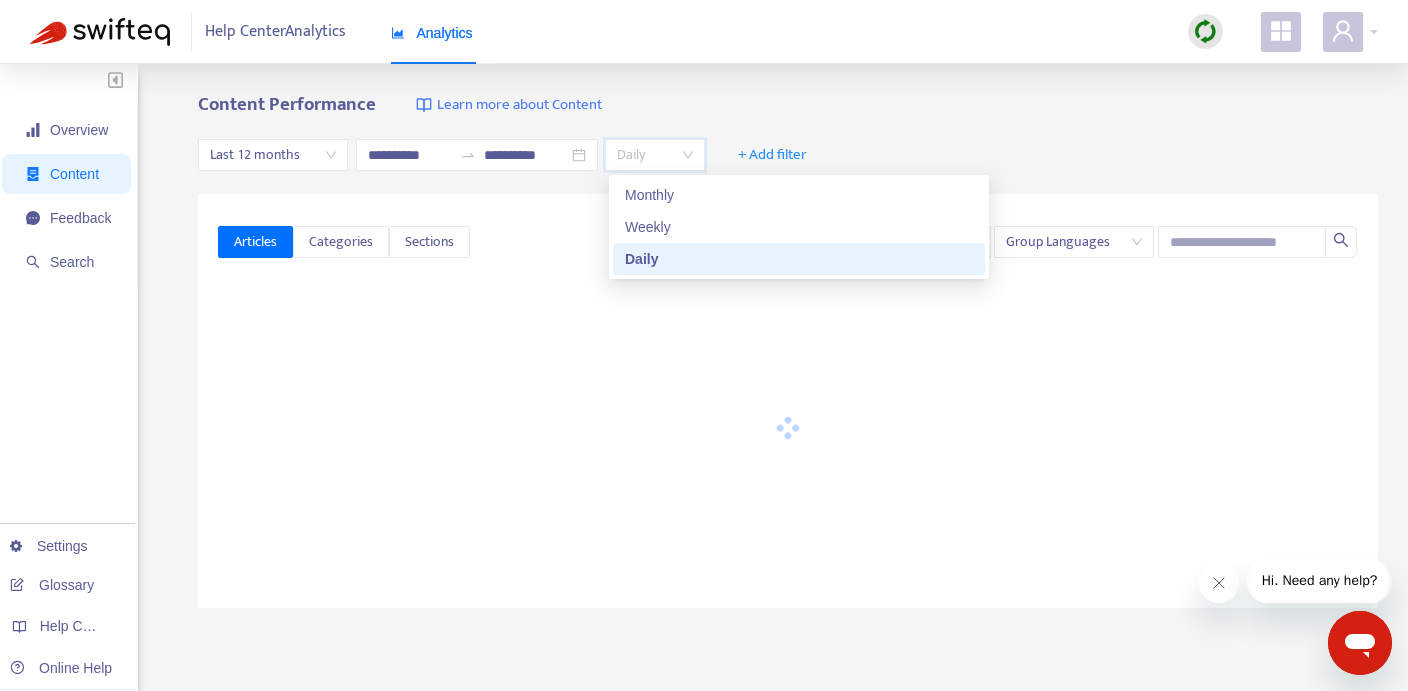 click on "Daily" at bounding box center [655, 155] 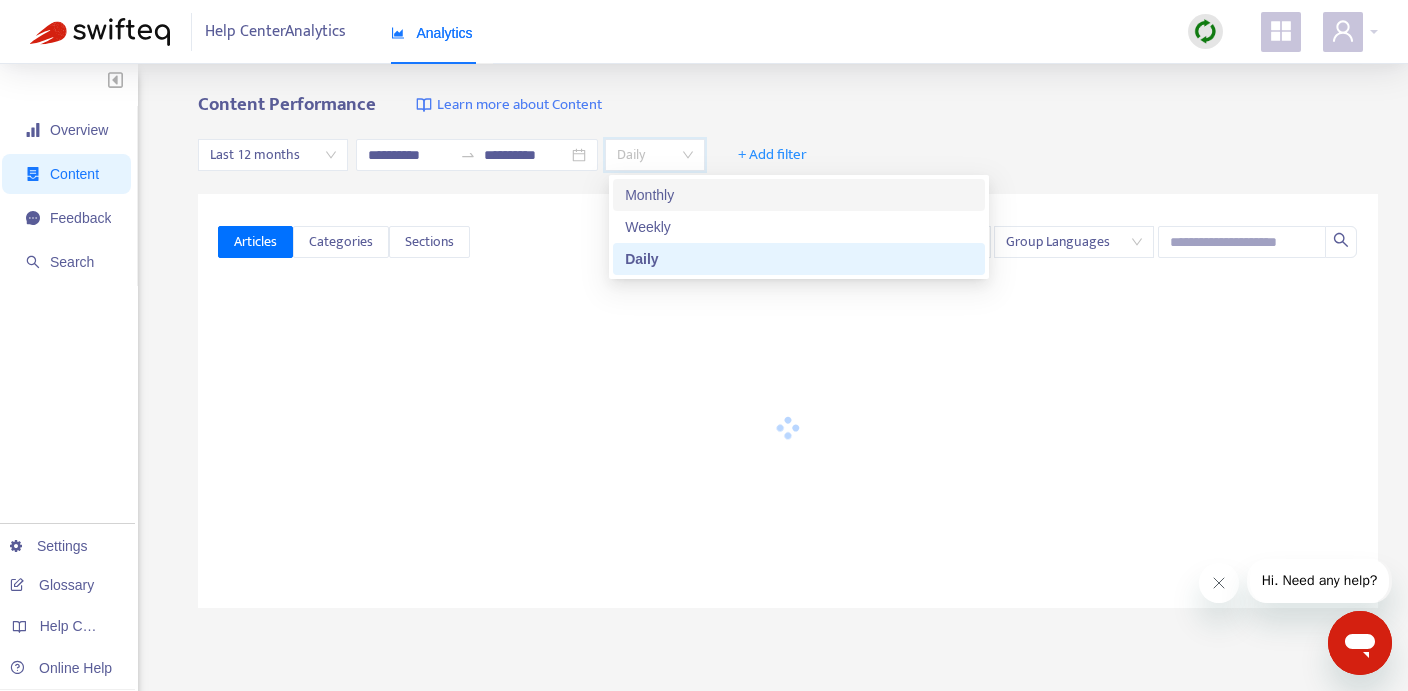click on "Weekly" at bounding box center (799, 227) 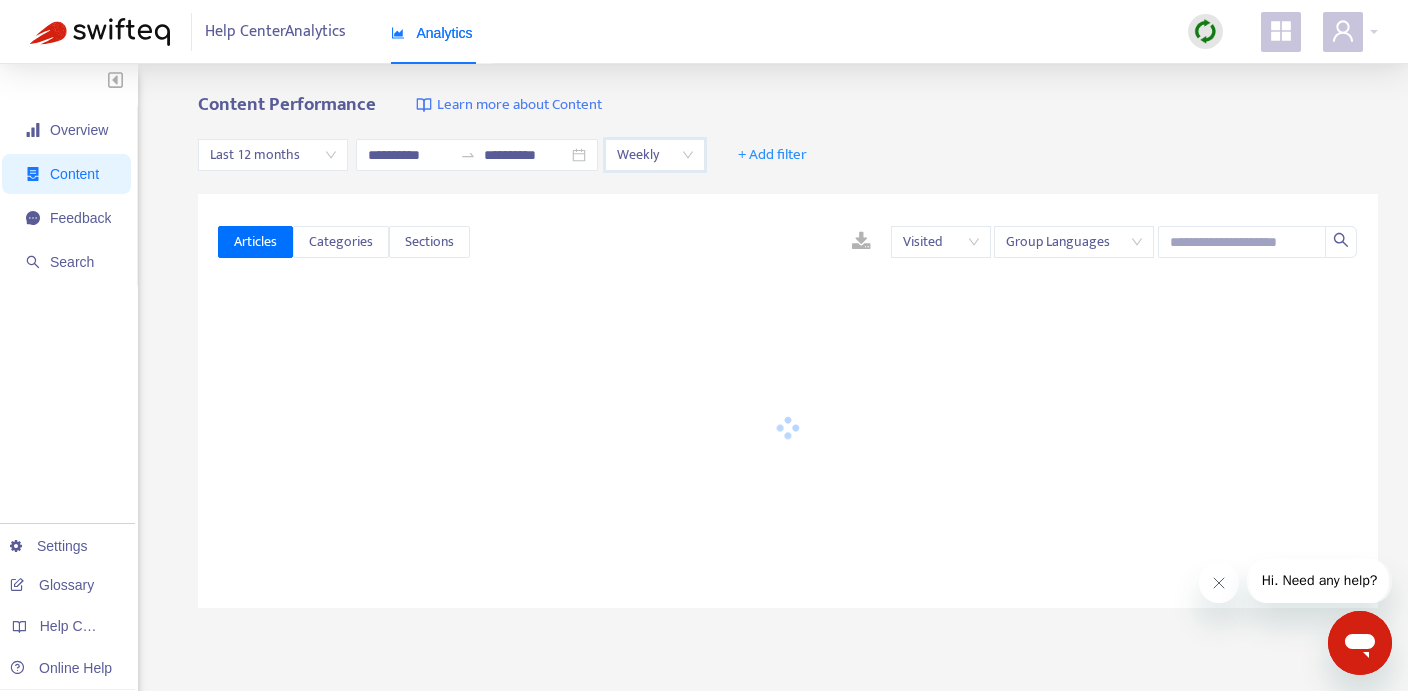 click on "**********" at bounding box center [788, 155] 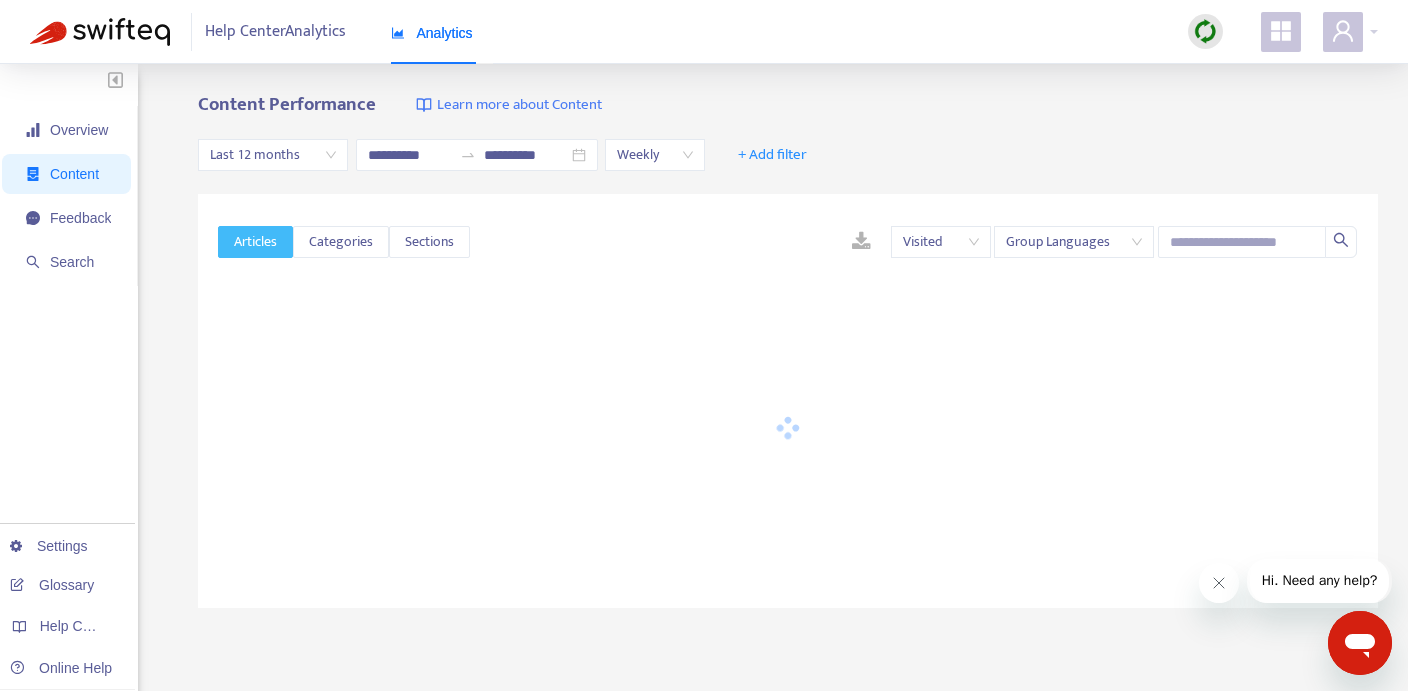 click on "Articles" at bounding box center (255, 242) 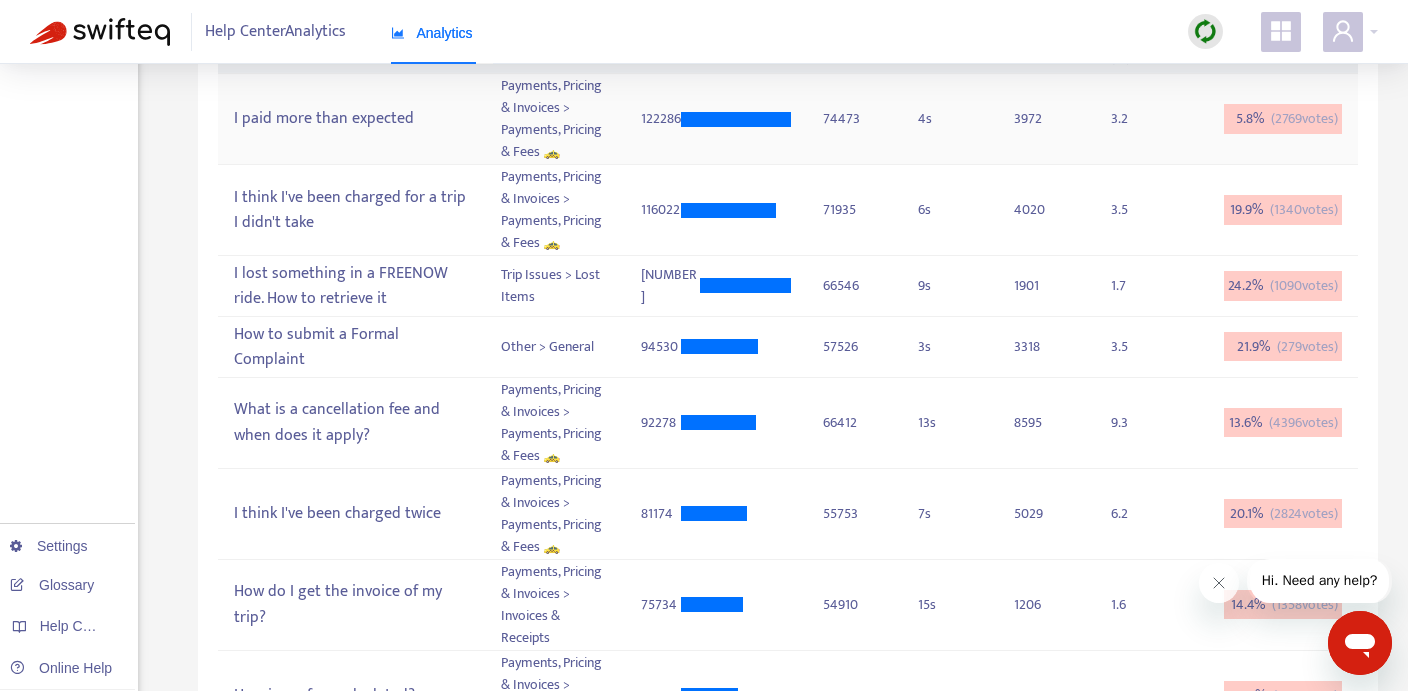click on "I paid more than expected" at bounding box center [351, 119] 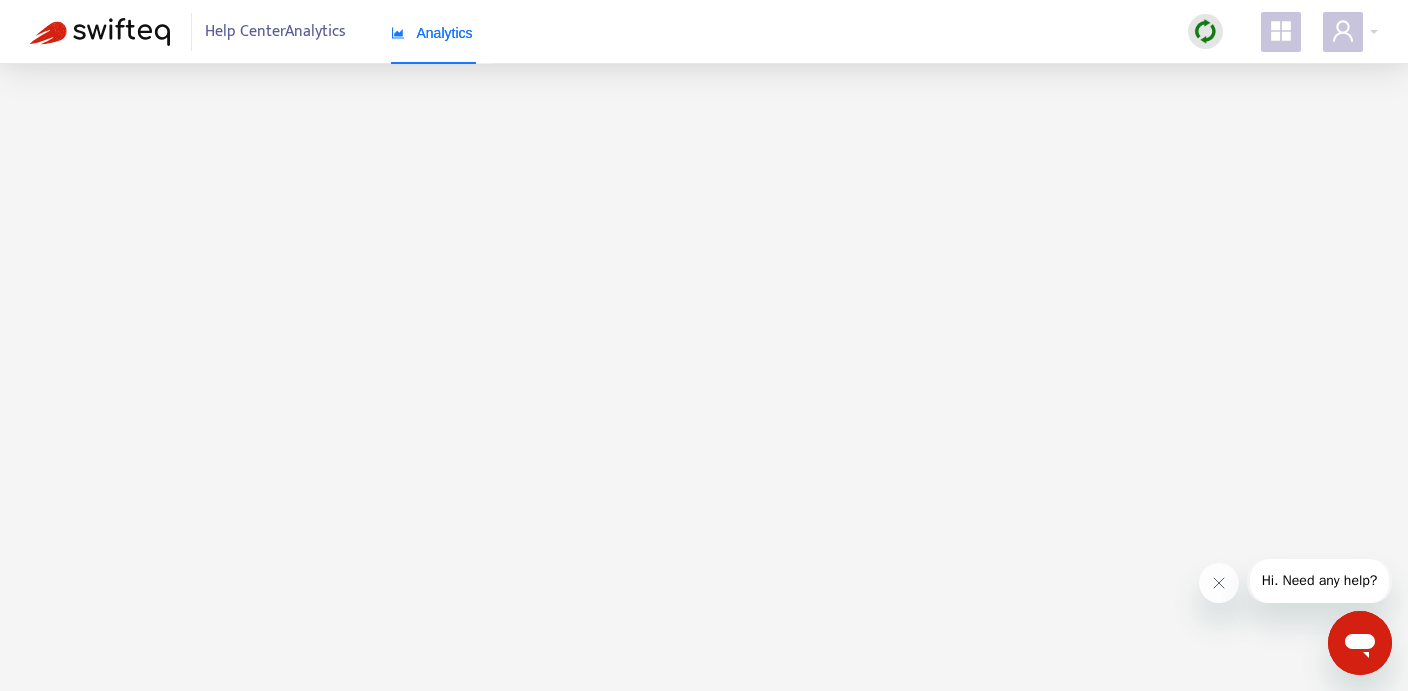 scroll, scrollTop: 0, scrollLeft: 0, axis: both 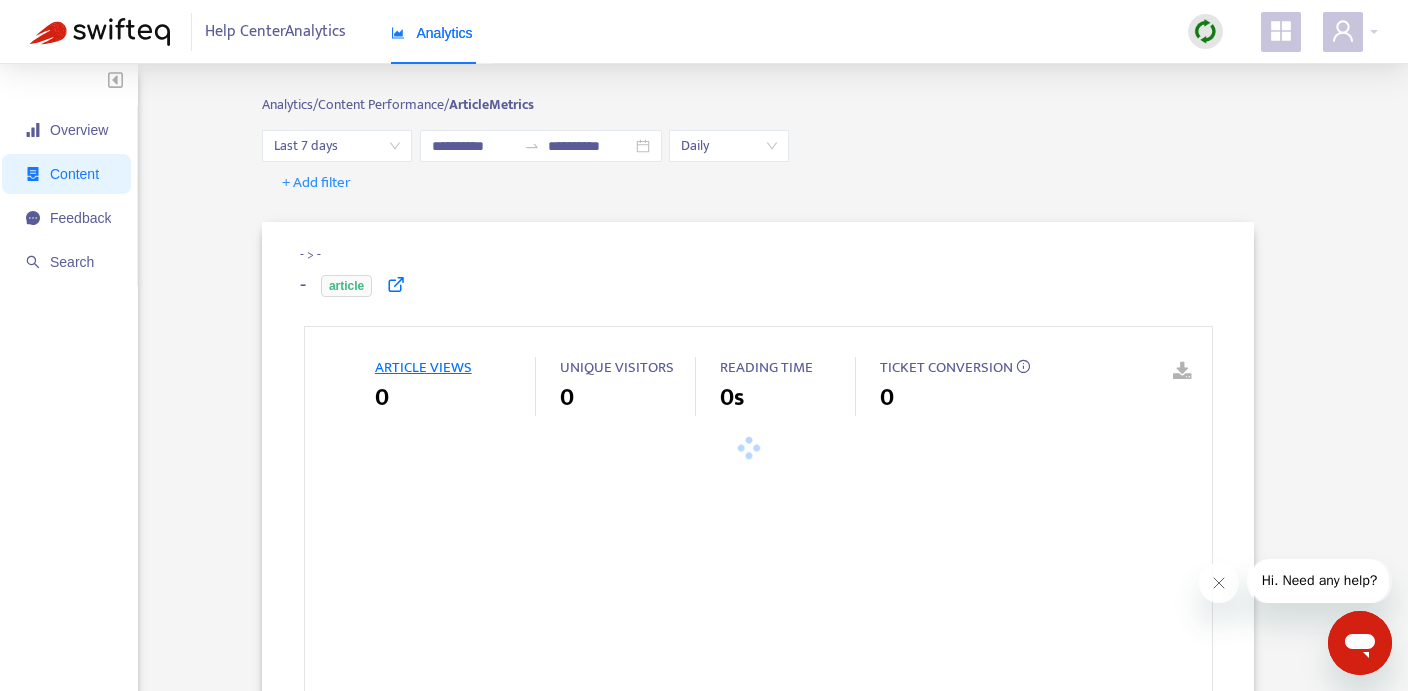 type on "**********" 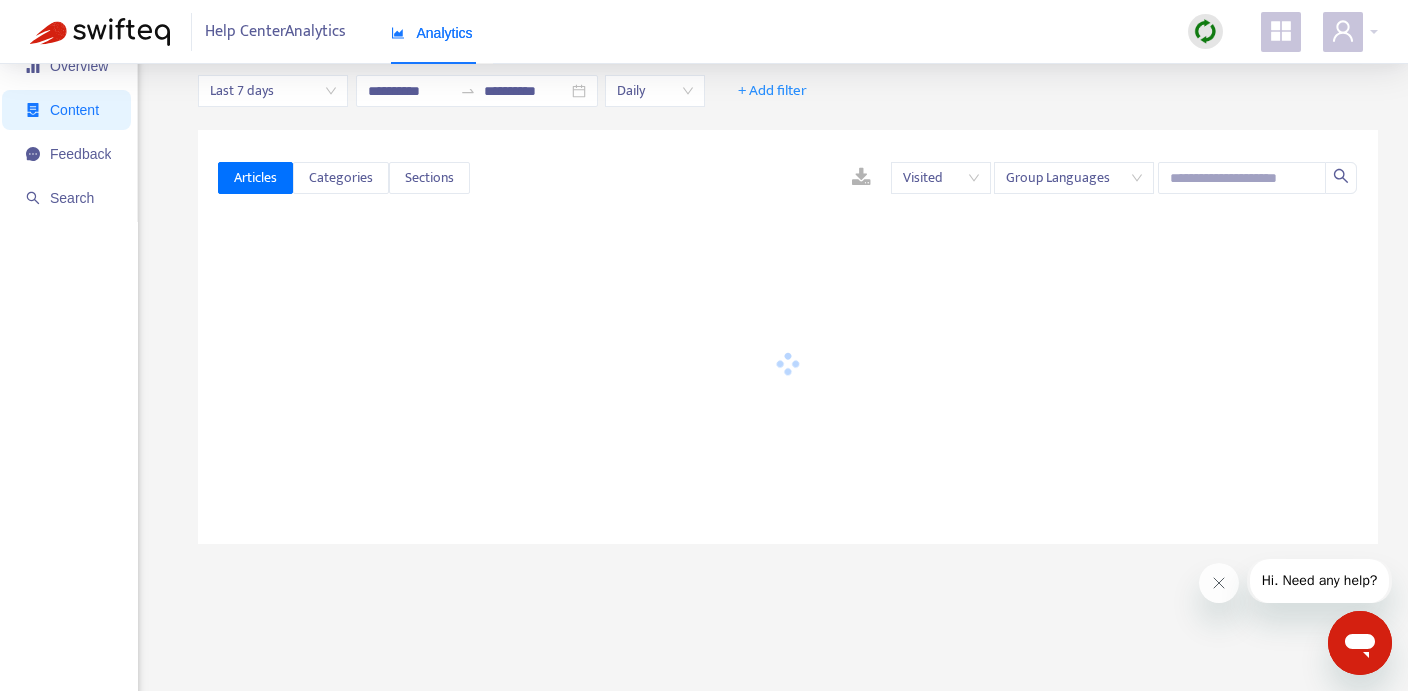 scroll, scrollTop: 282, scrollLeft: 0, axis: vertical 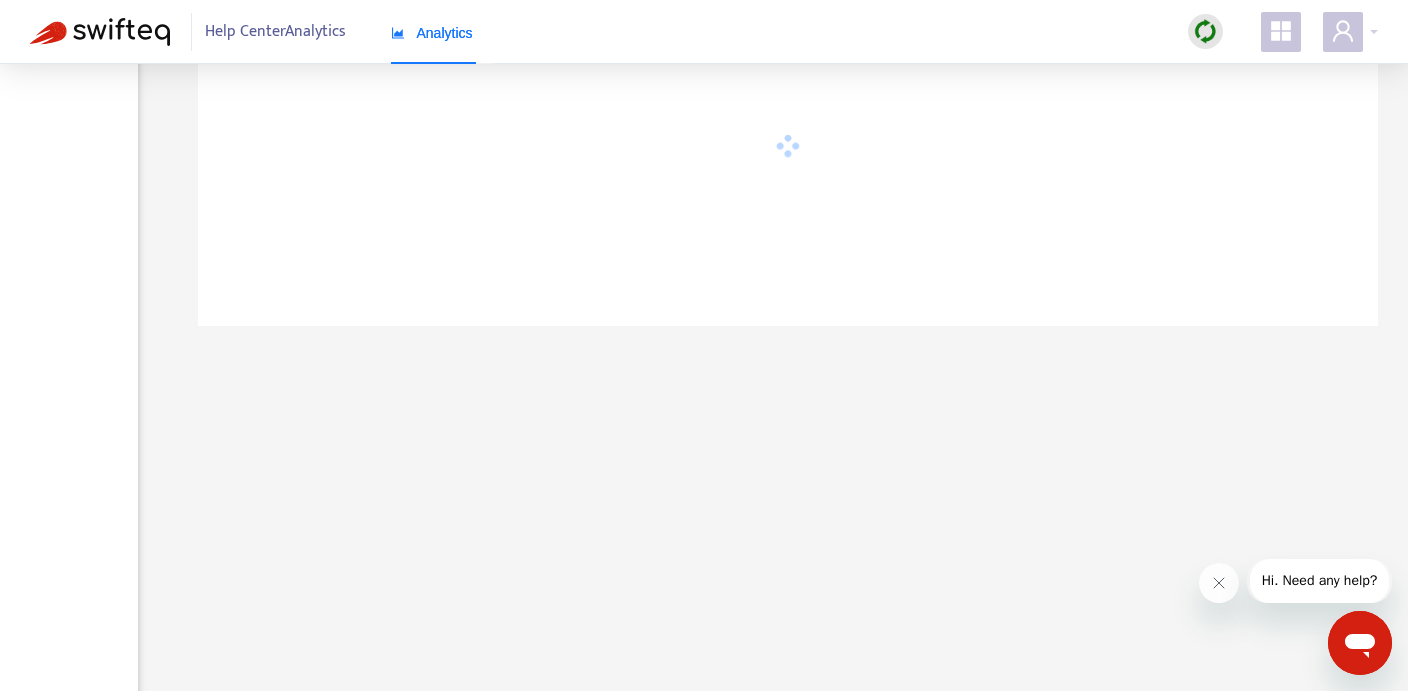 type on "**********" 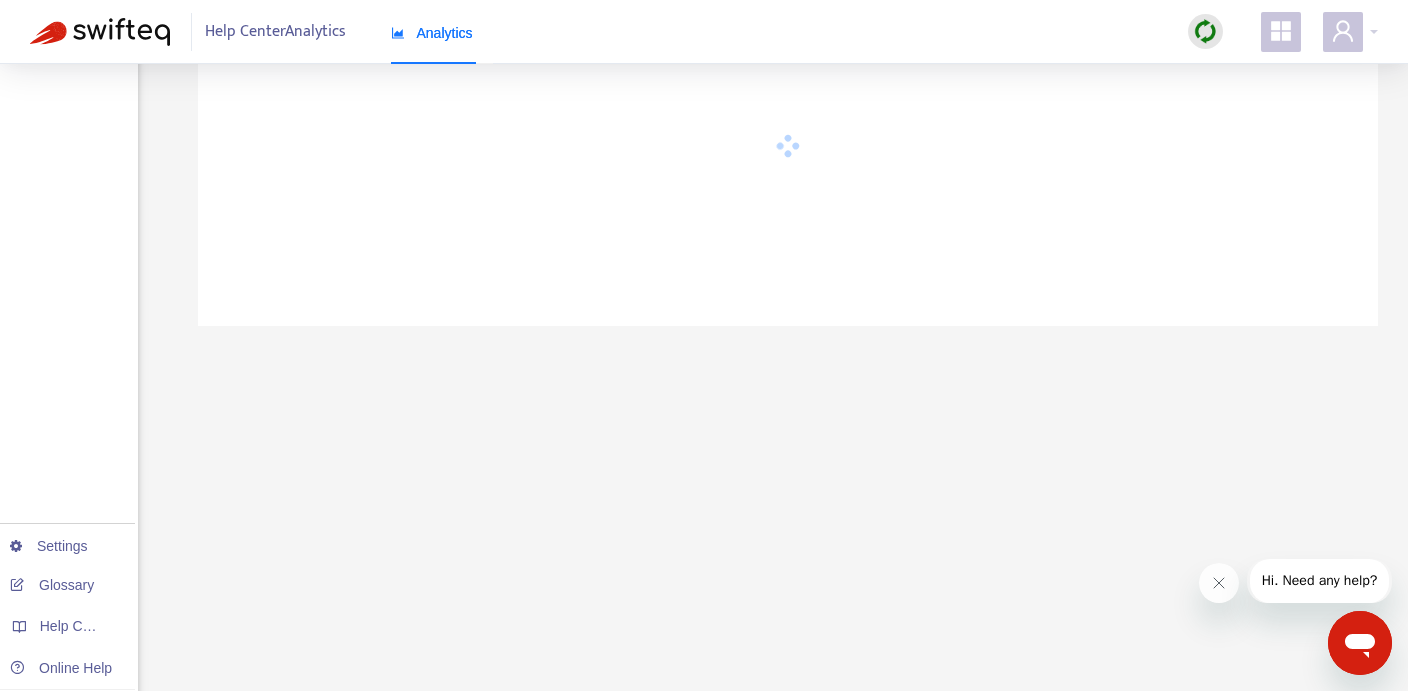 drag, startPoint x: 432, startPoint y: 29, endPoint x: 419, endPoint y: 51, distance: 25.553865 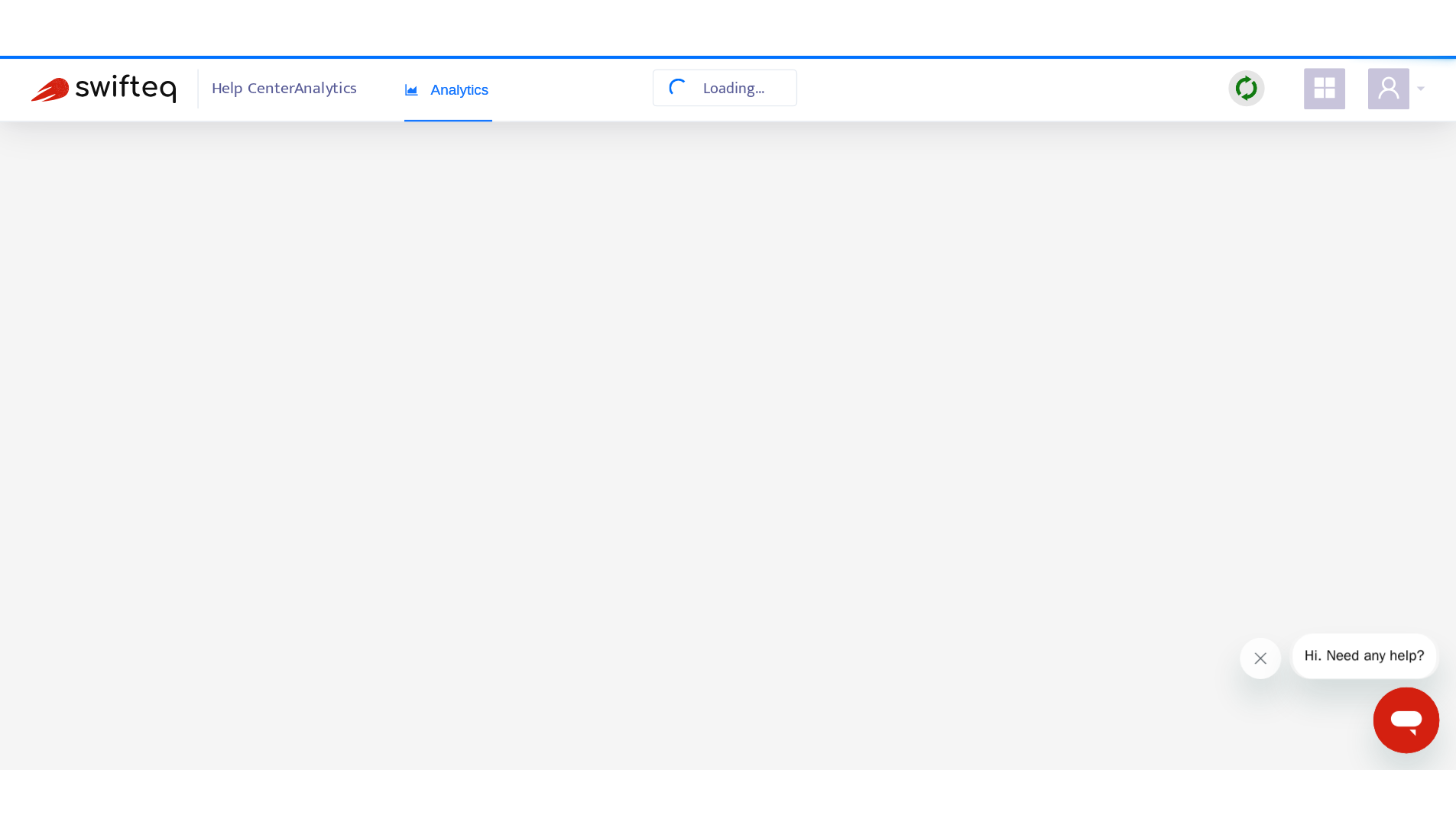 scroll, scrollTop: 0, scrollLeft: 0, axis: both 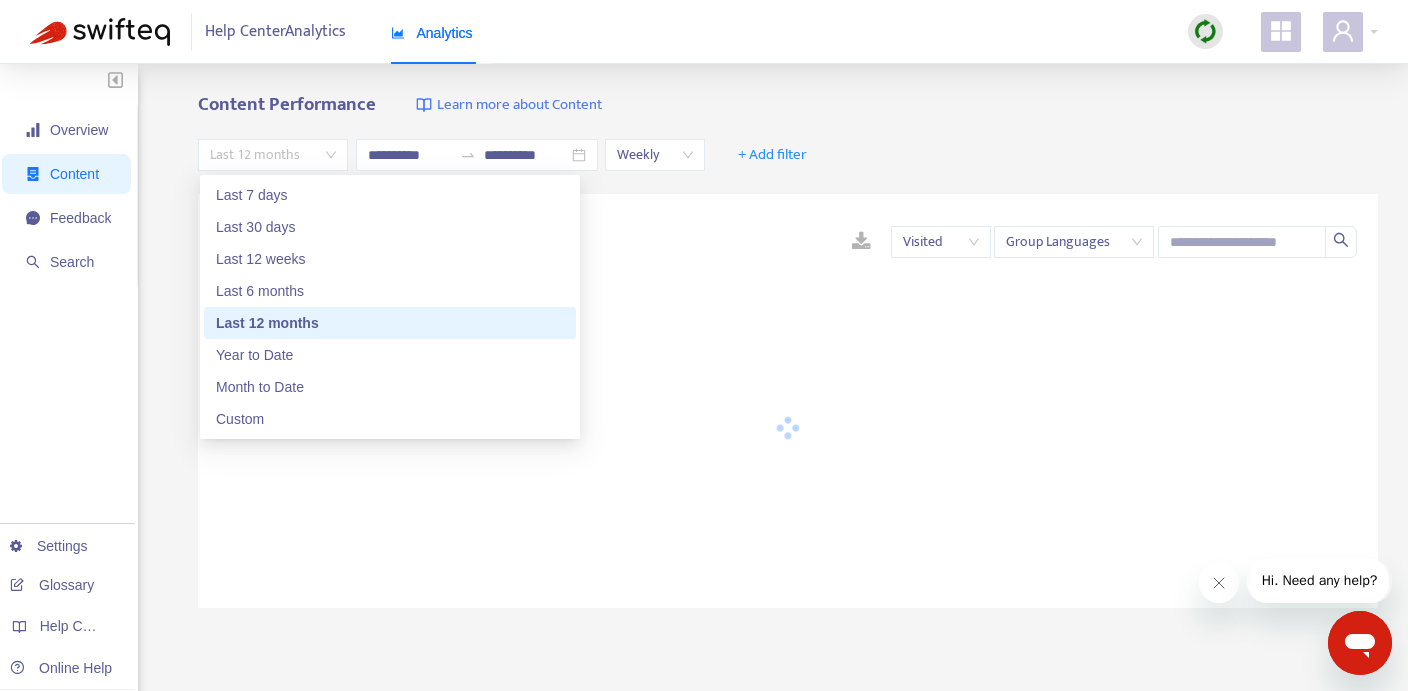 drag, startPoint x: 345, startPoint y: 144, endPoint x: 326, endPoint y: 166, distance: 29.068884 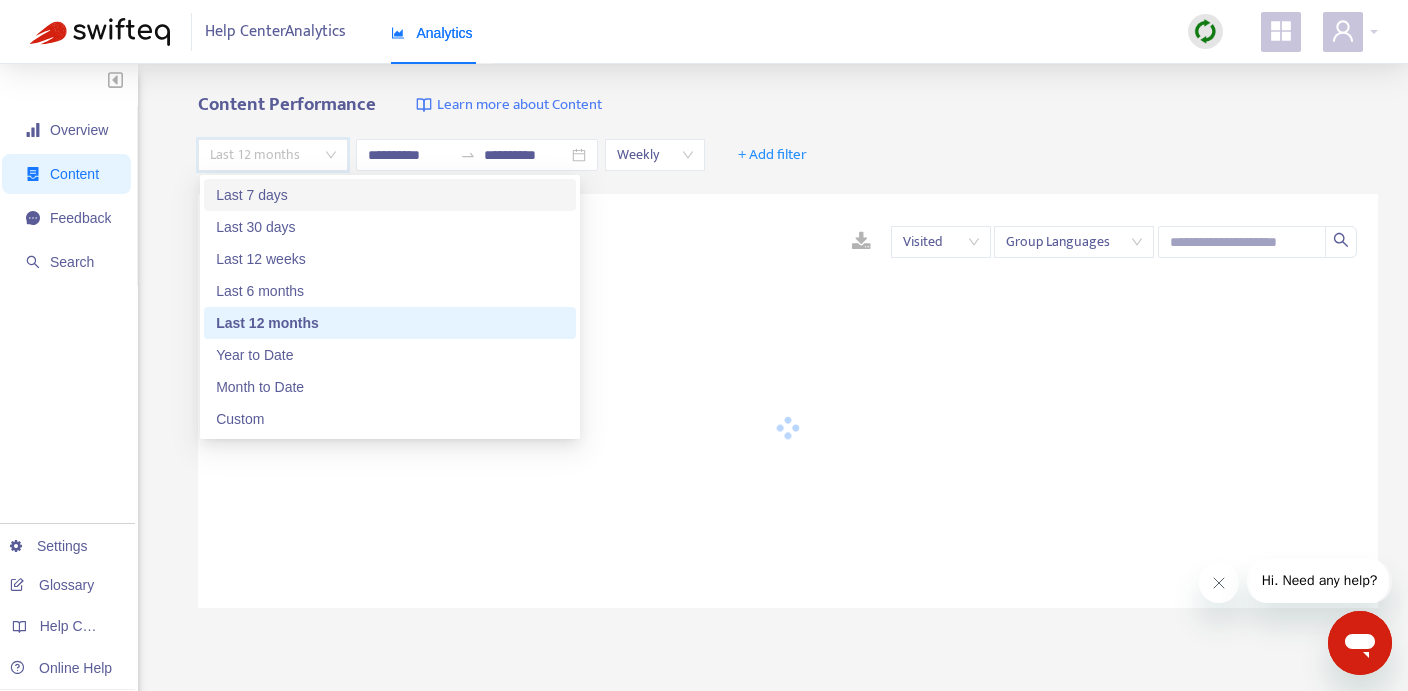 click on "Last 7 days" at bounding box center (390, 195) 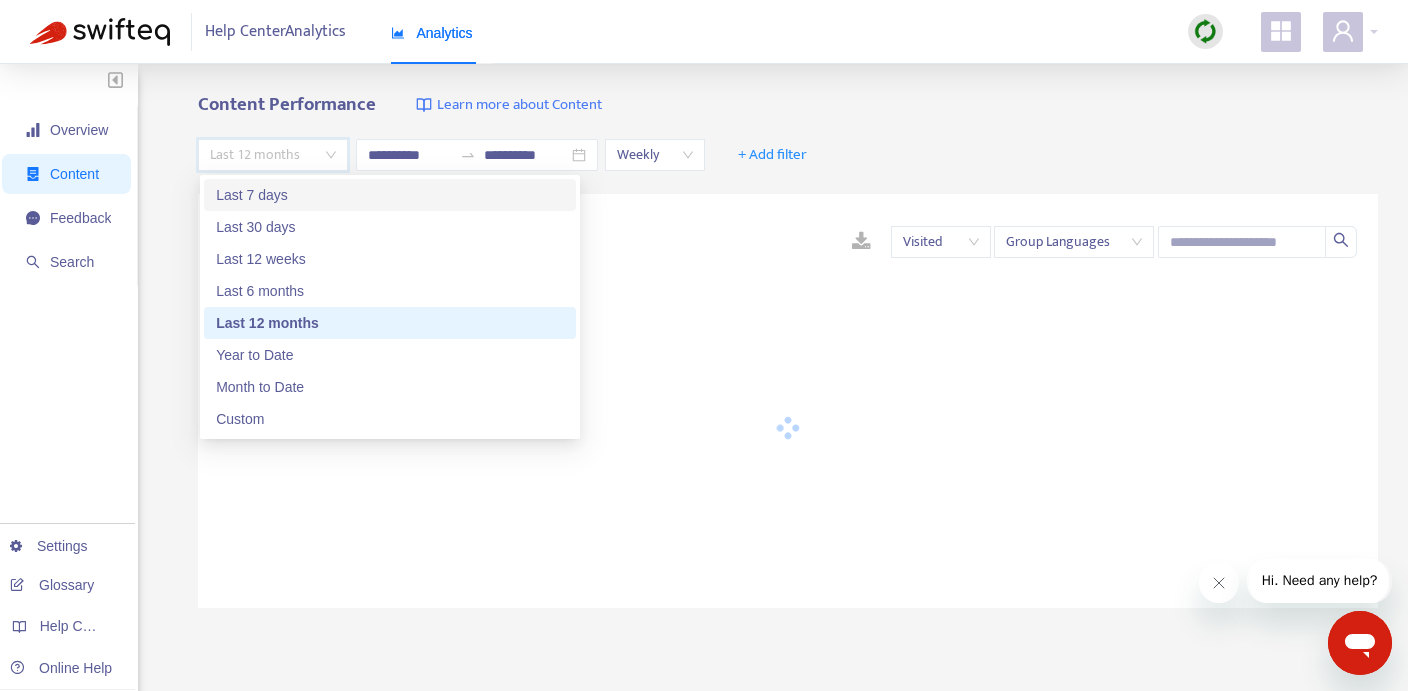 type on "**********" 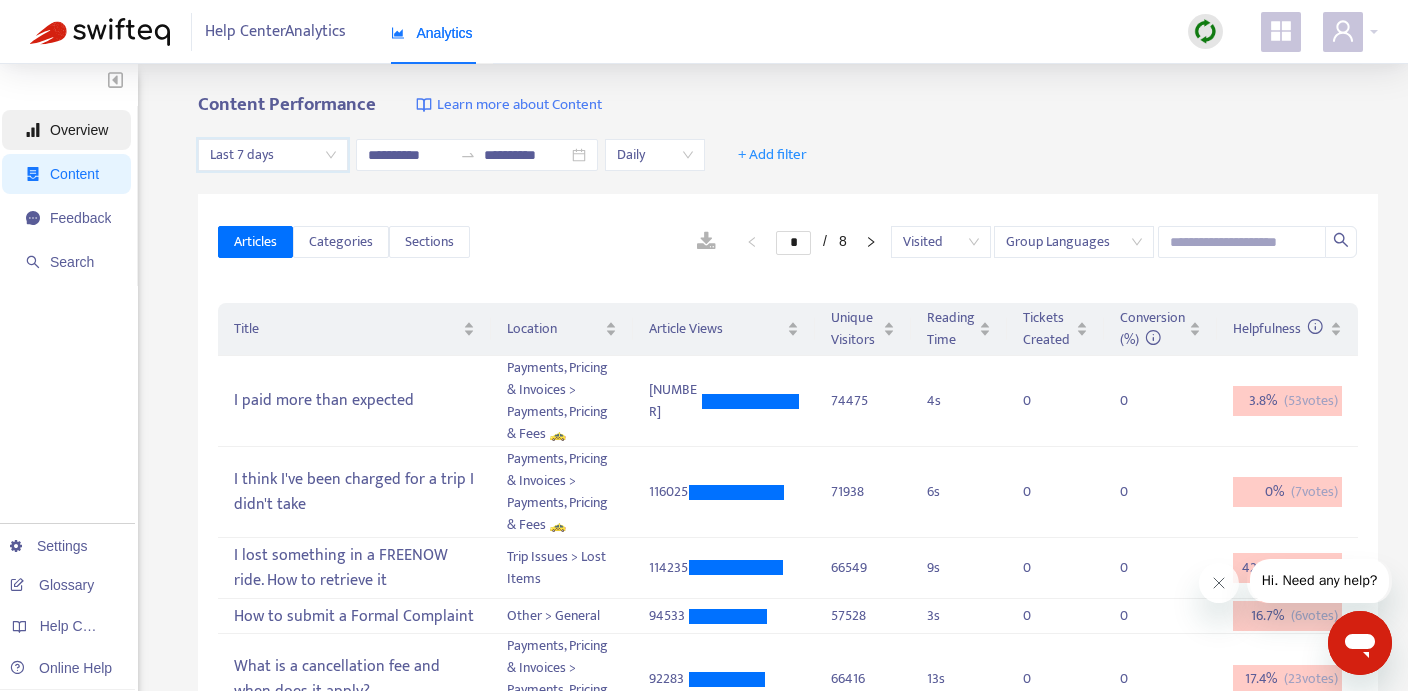 click on "Overview" at bounding box center (79, 130) 